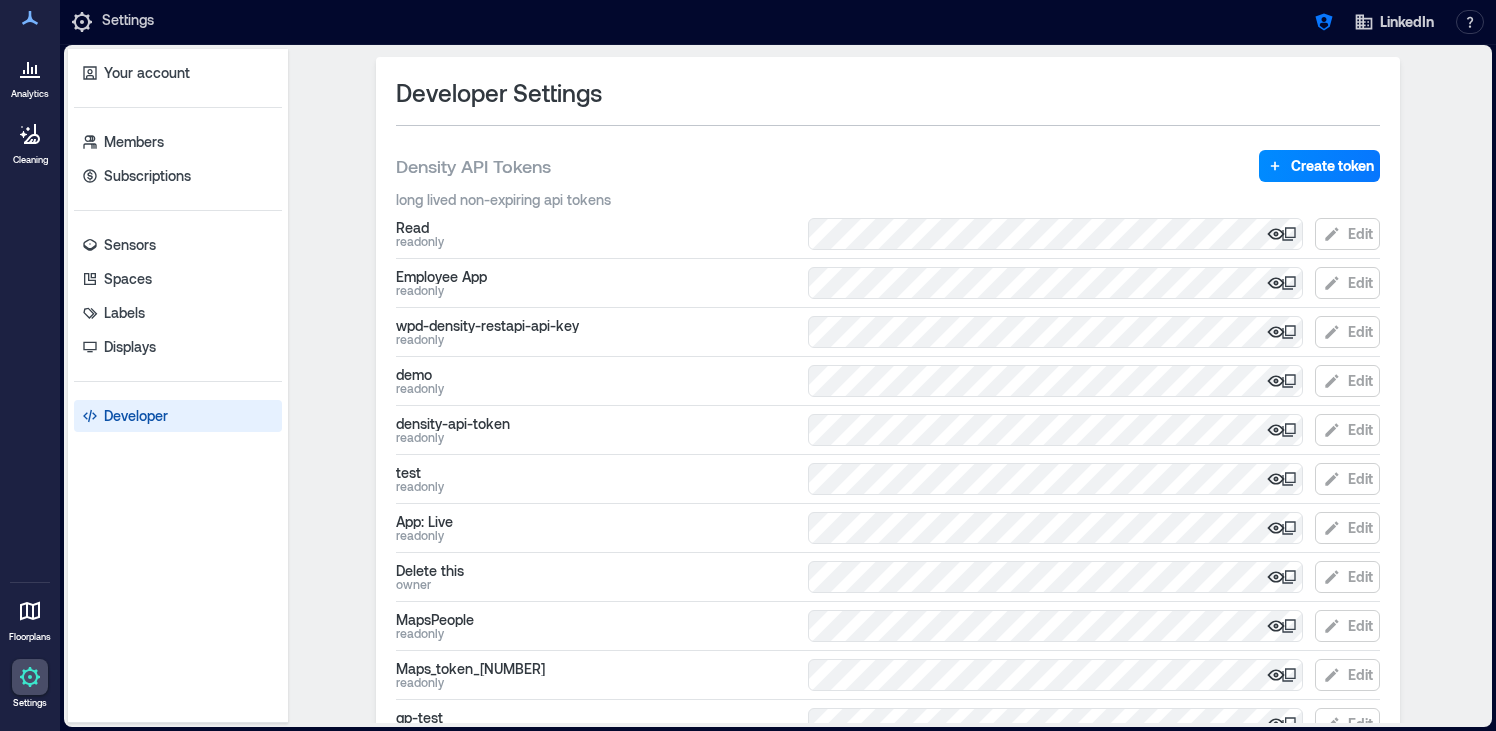 scroll, scrollTop: 0, scrollLeft: 0, axis: both 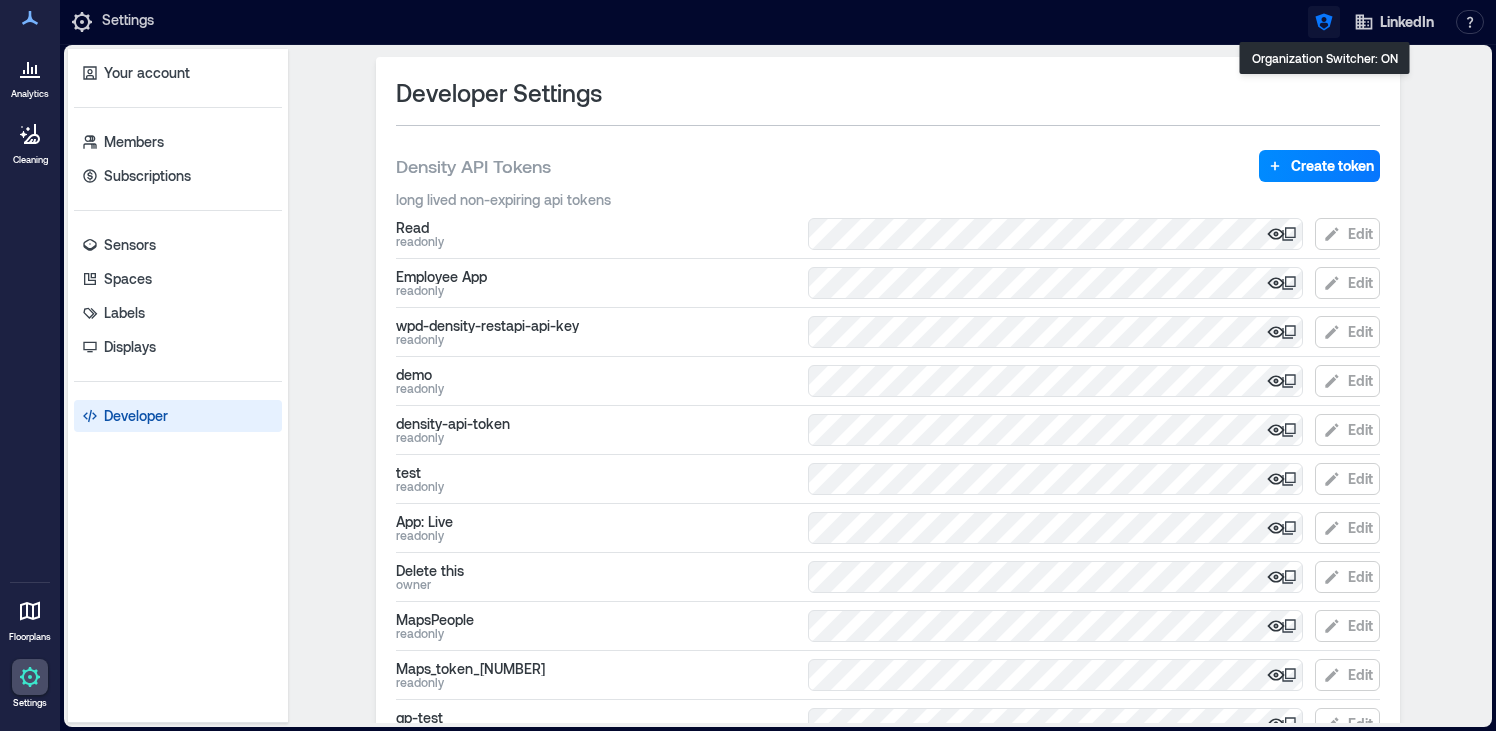 click 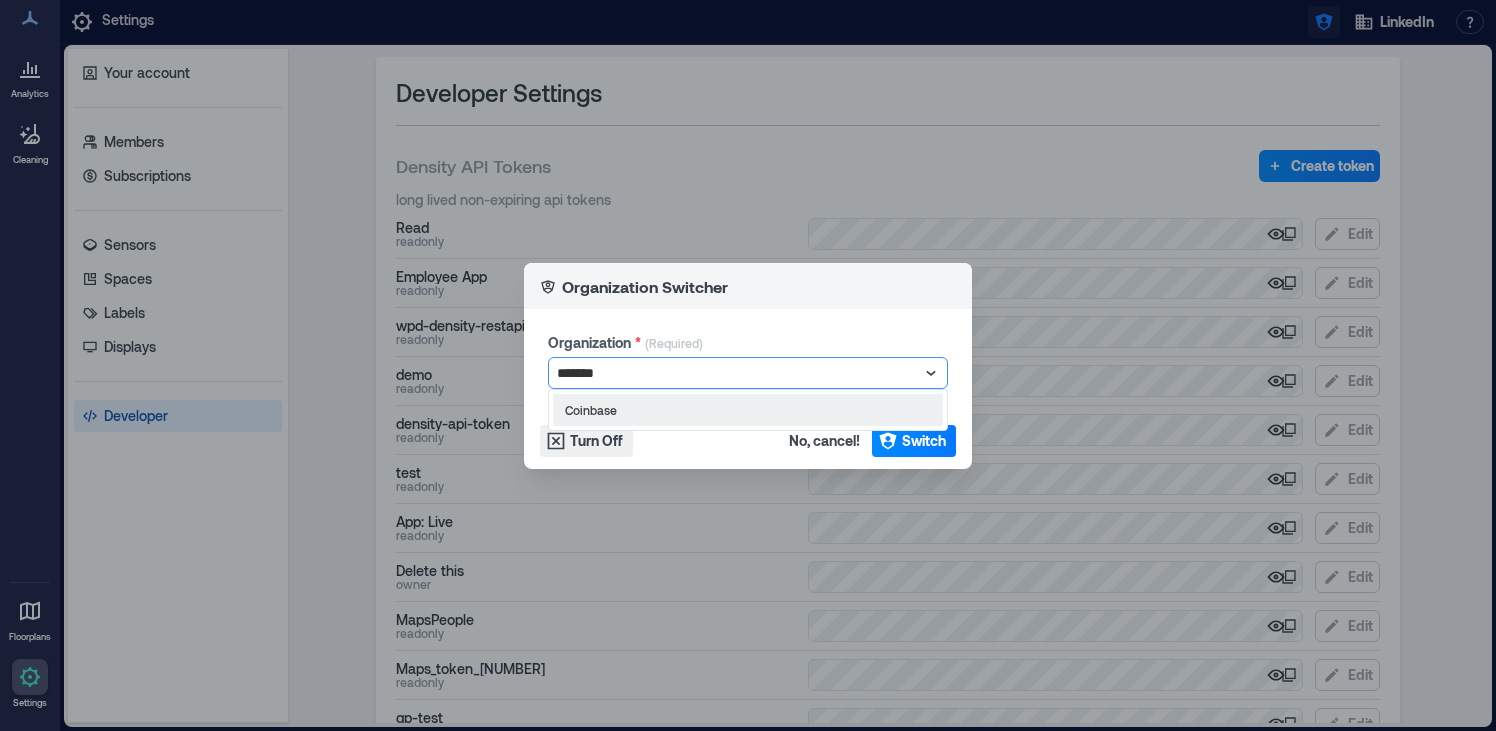 type on "********" 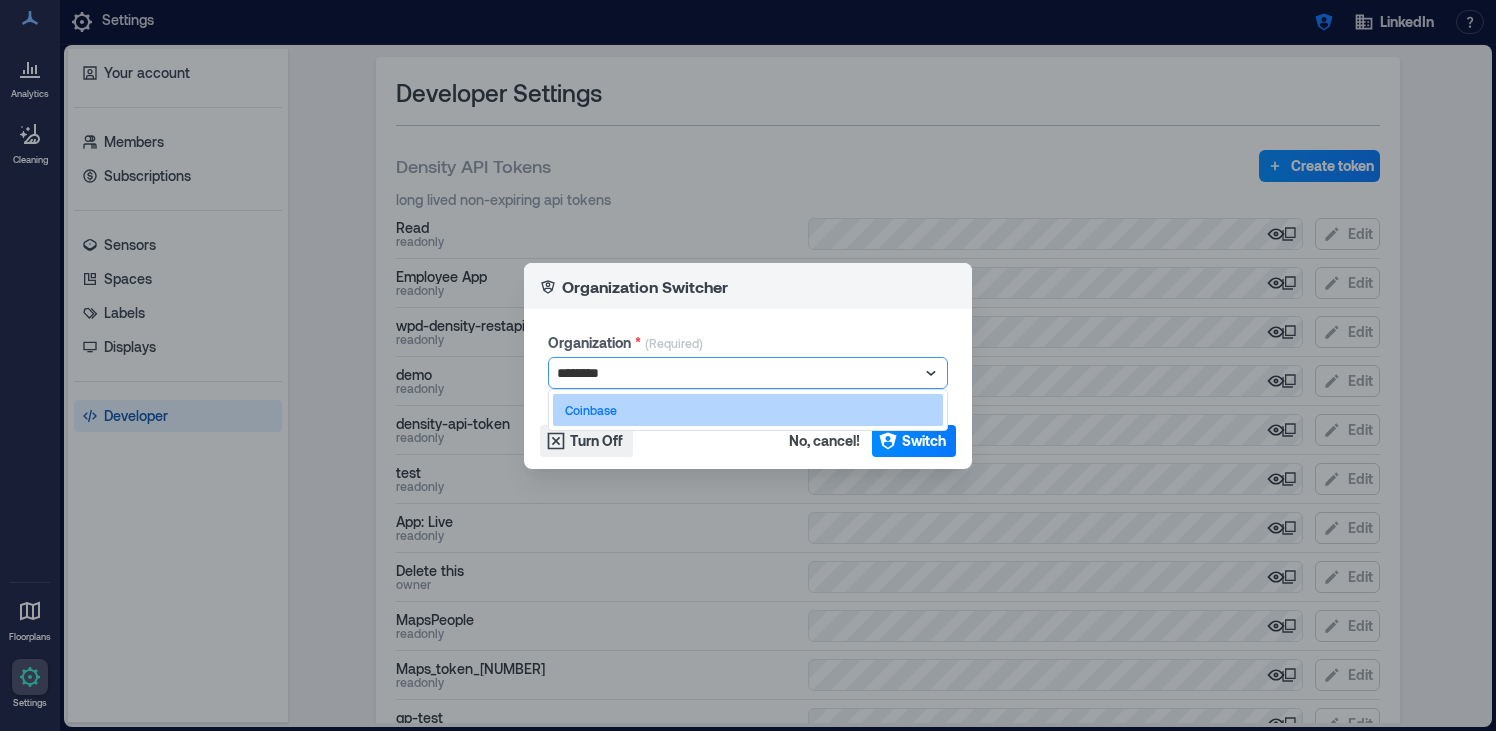 click on "Coinbase" at bounding box center (748, 410) 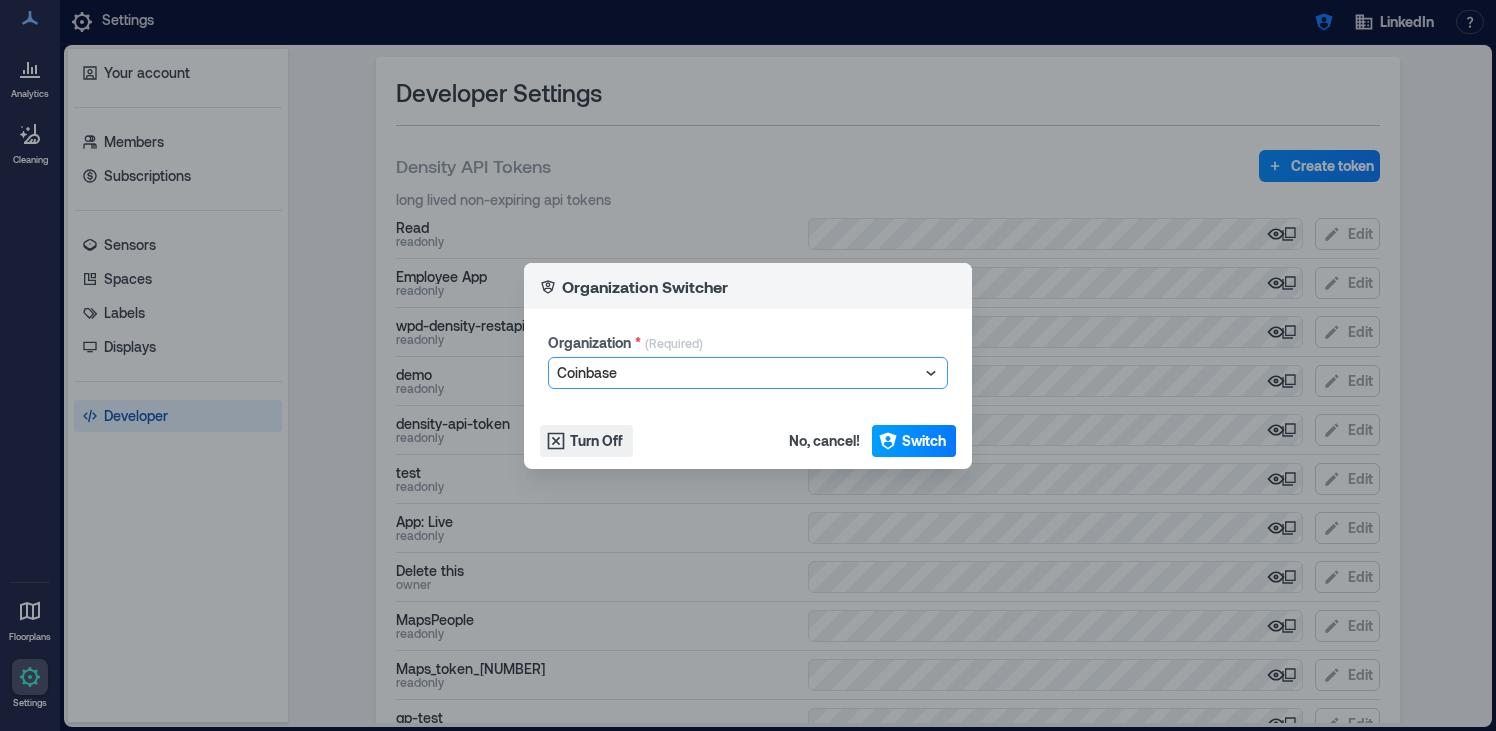 click on "Switch" at bounding box center [924, 441] 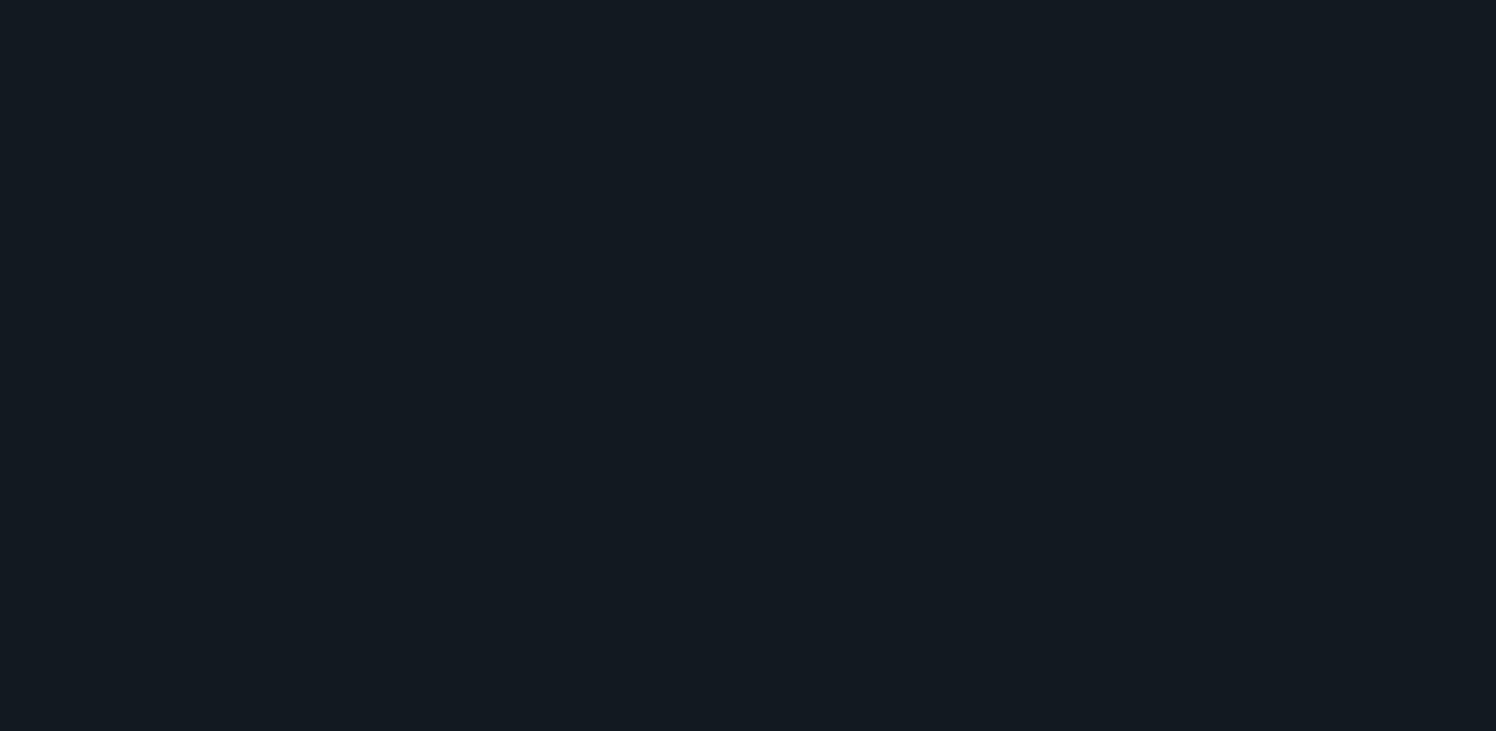 scroll, scrollTop: 0, scrollLeft: 0, axis: both 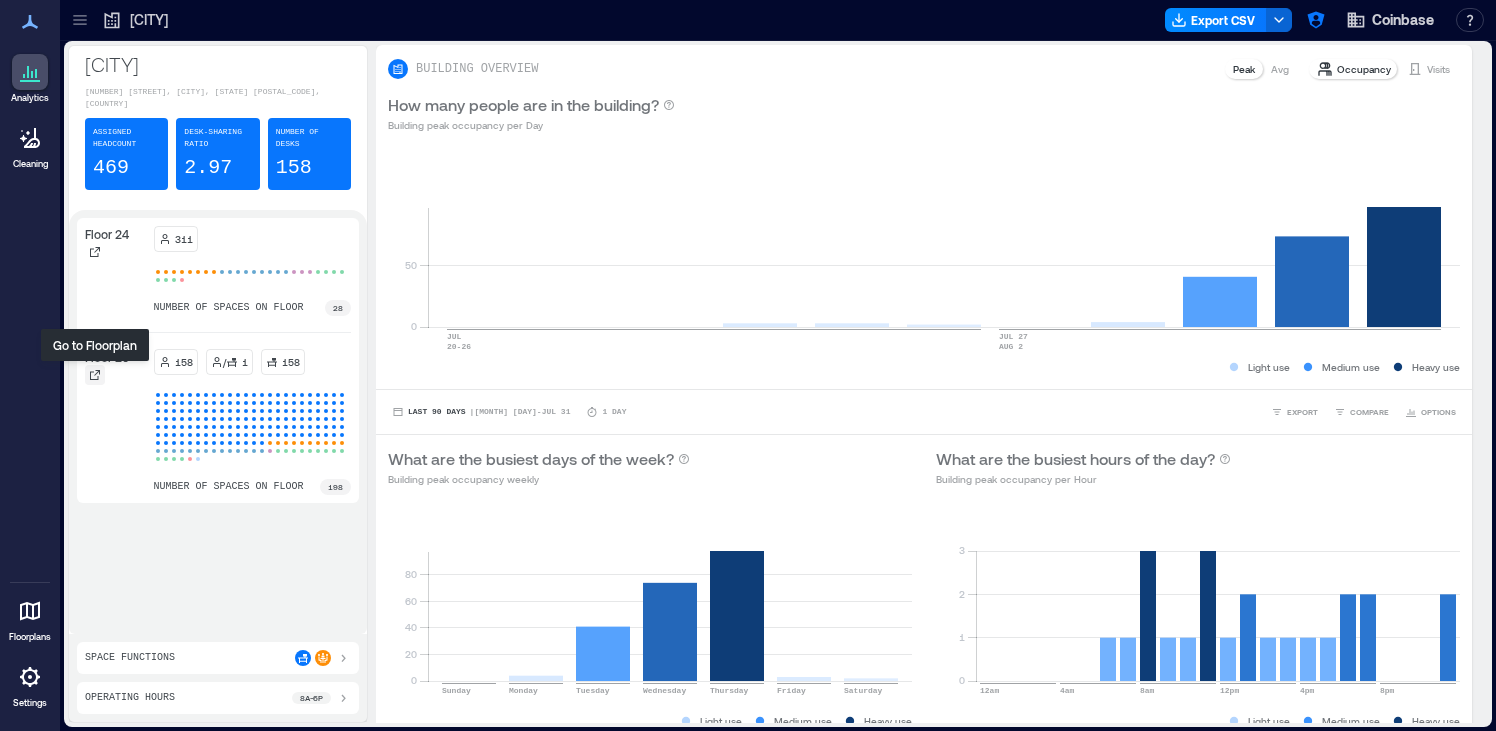 click 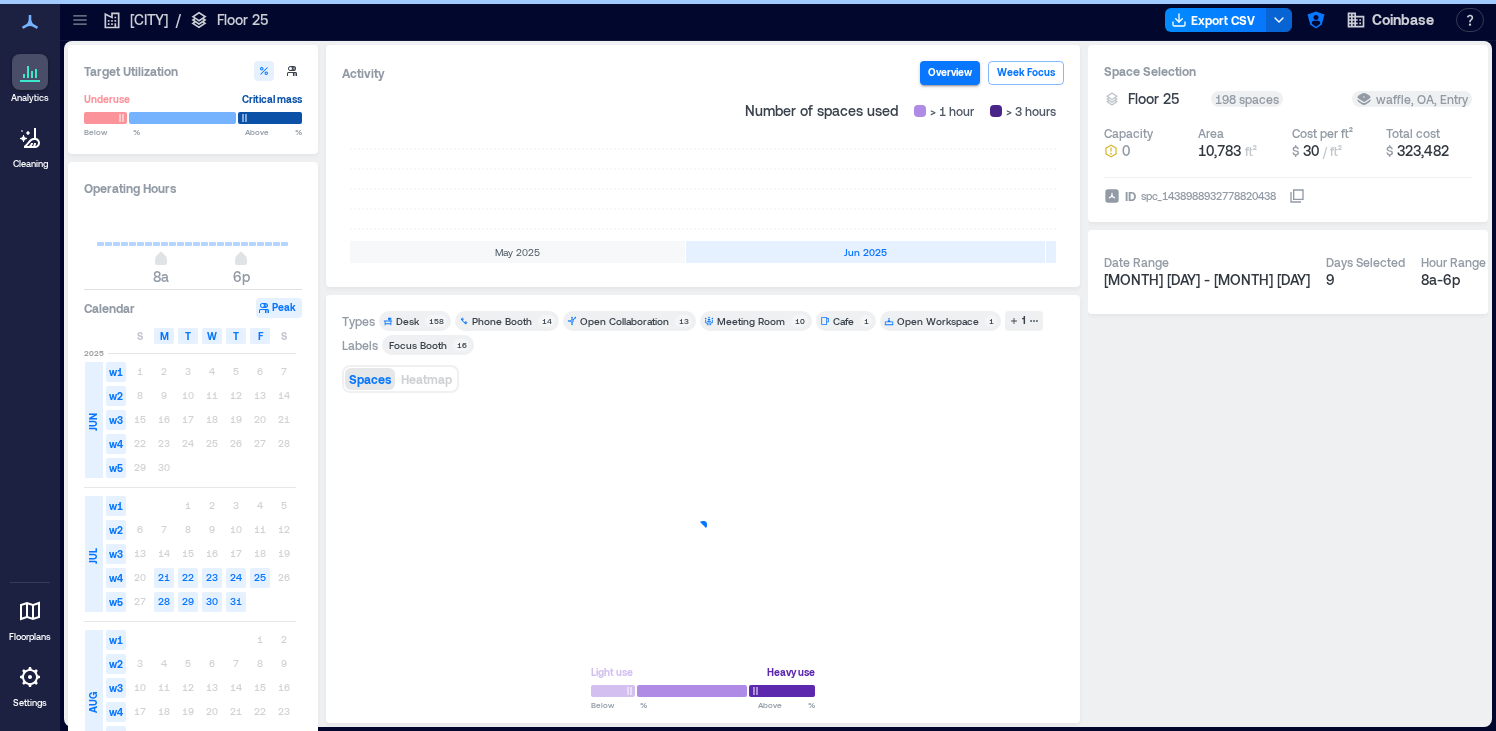 scroll, scrollTop: 0, scrollLeft: 374, axis: horizontal 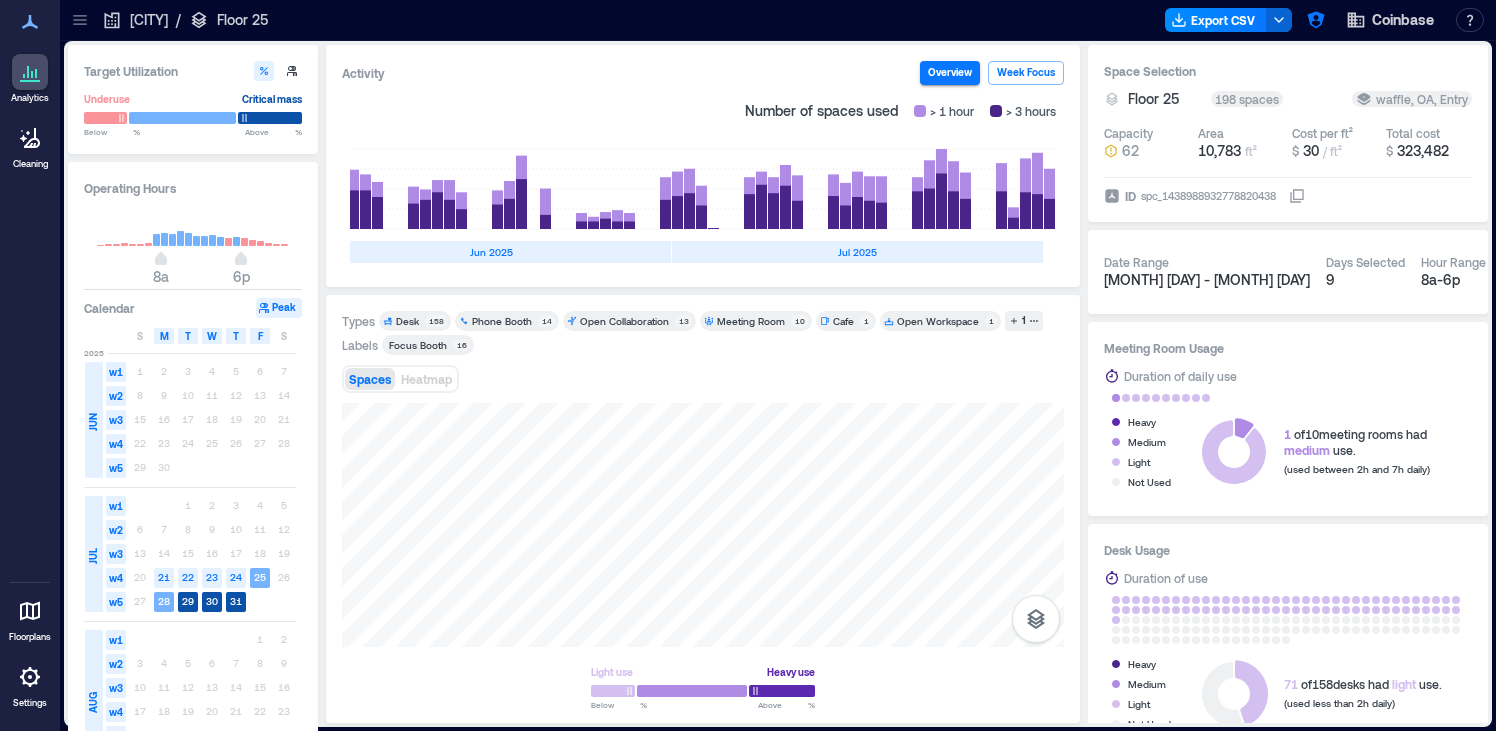 click at bounding box center [80, 20] 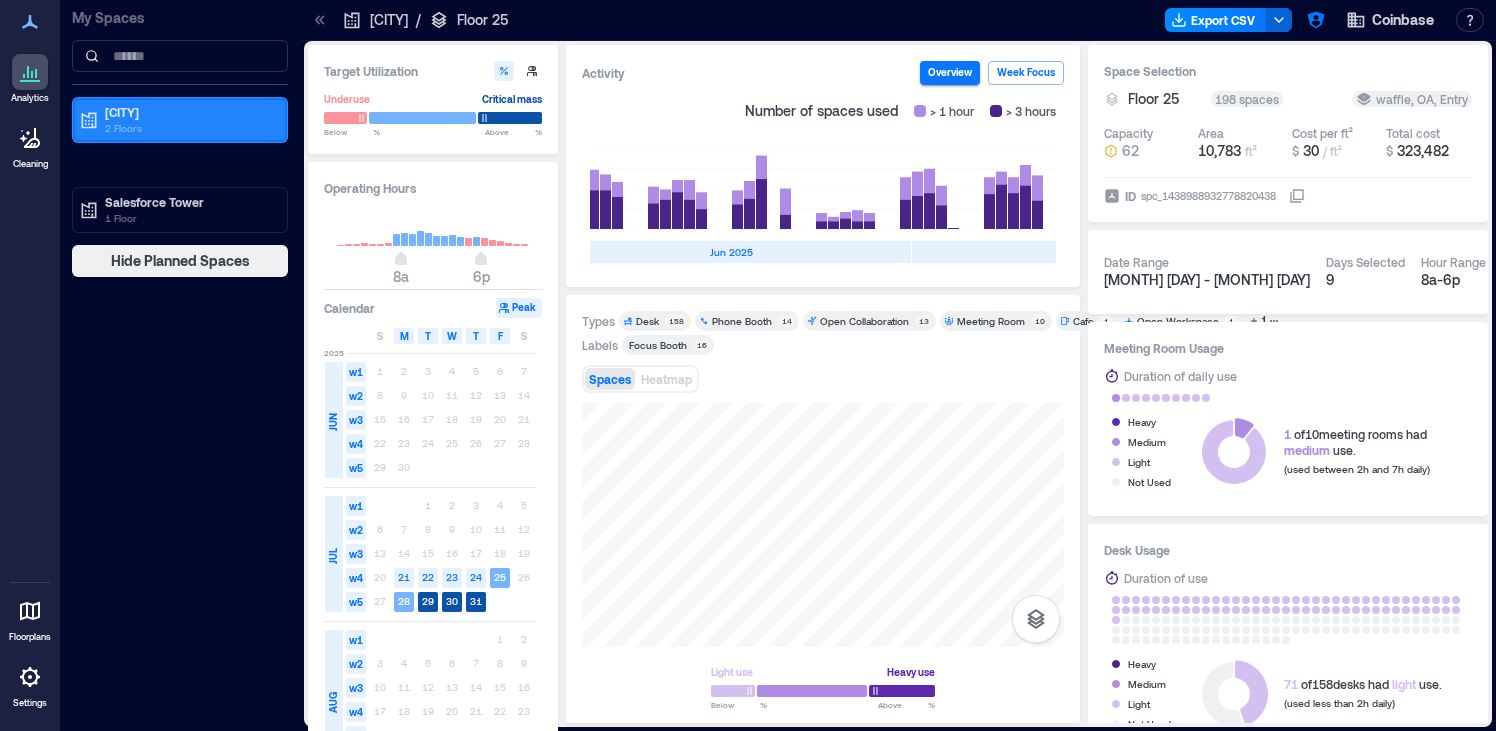 click on "2 Floors" at bounding box center (189, 128) 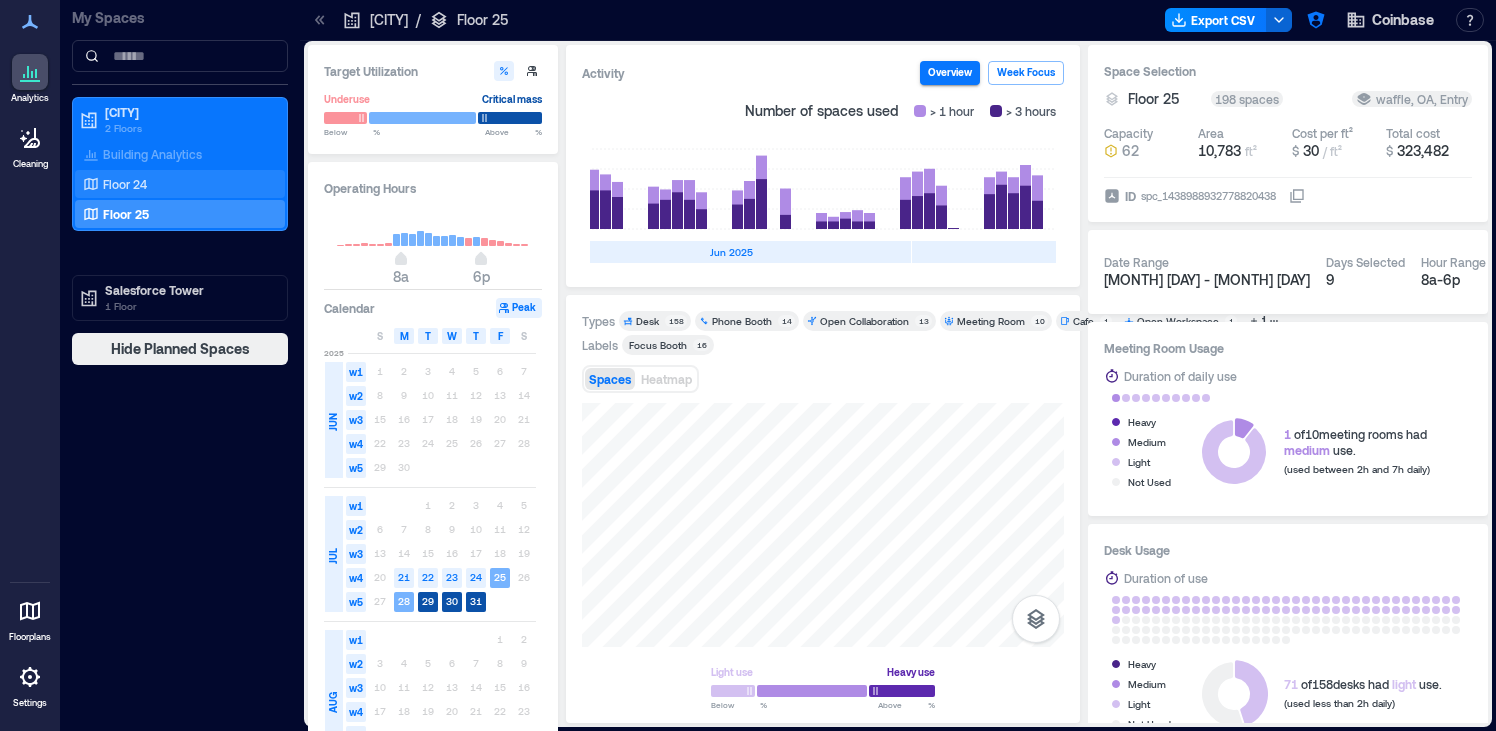 click on "Floor 24" at bounding box center [125, 184] 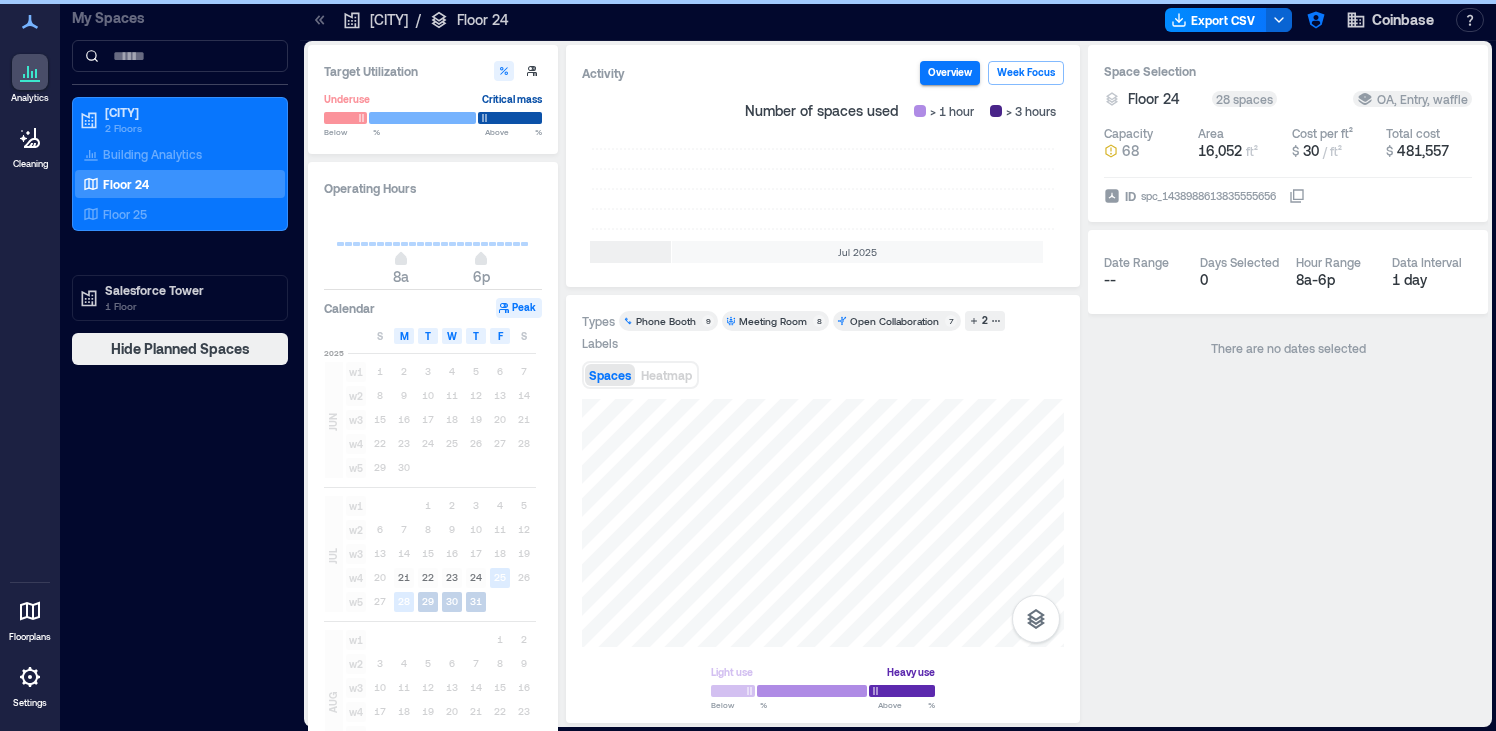 click 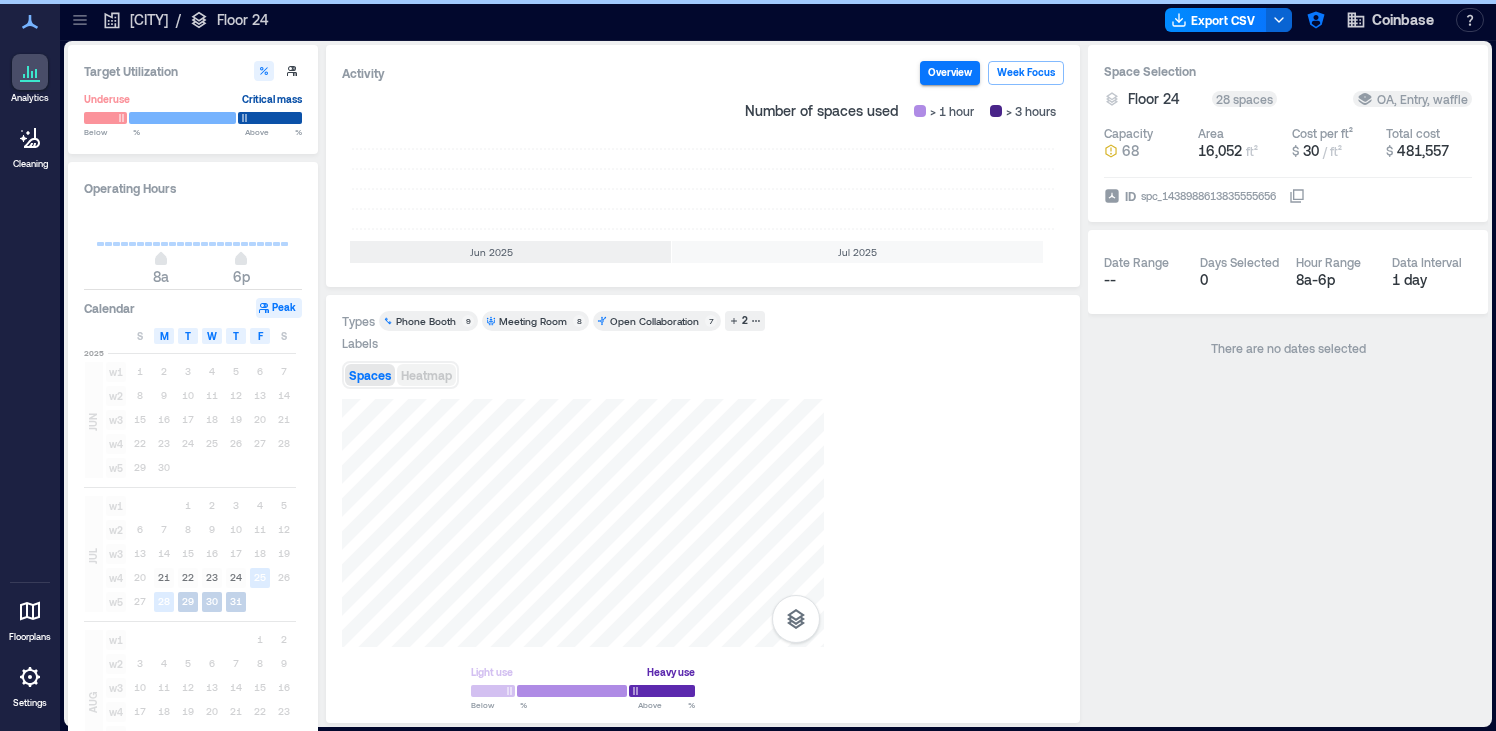 scroll, scrollTop: 0, scrollLeft: 374, axis: horizontal 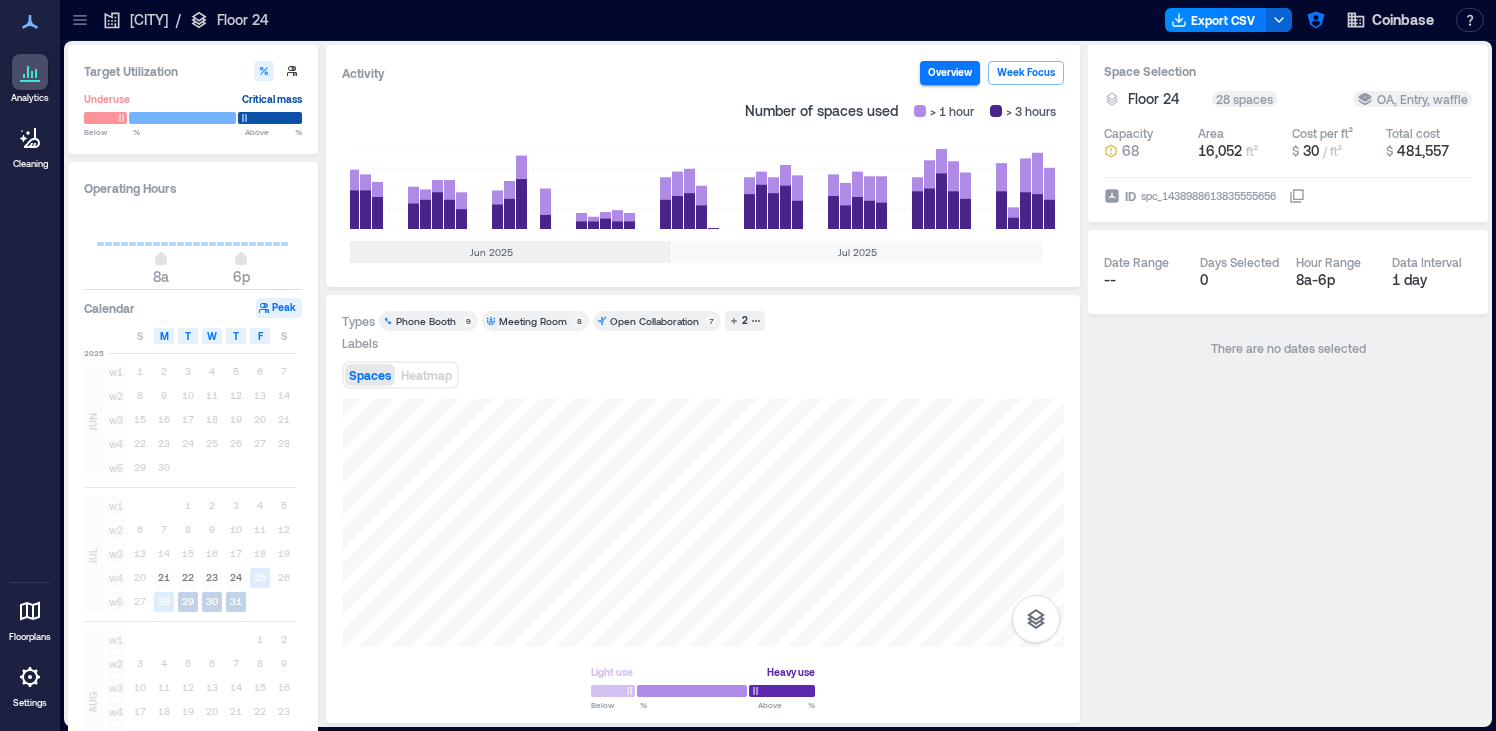 click at bounding box center [80, 20] 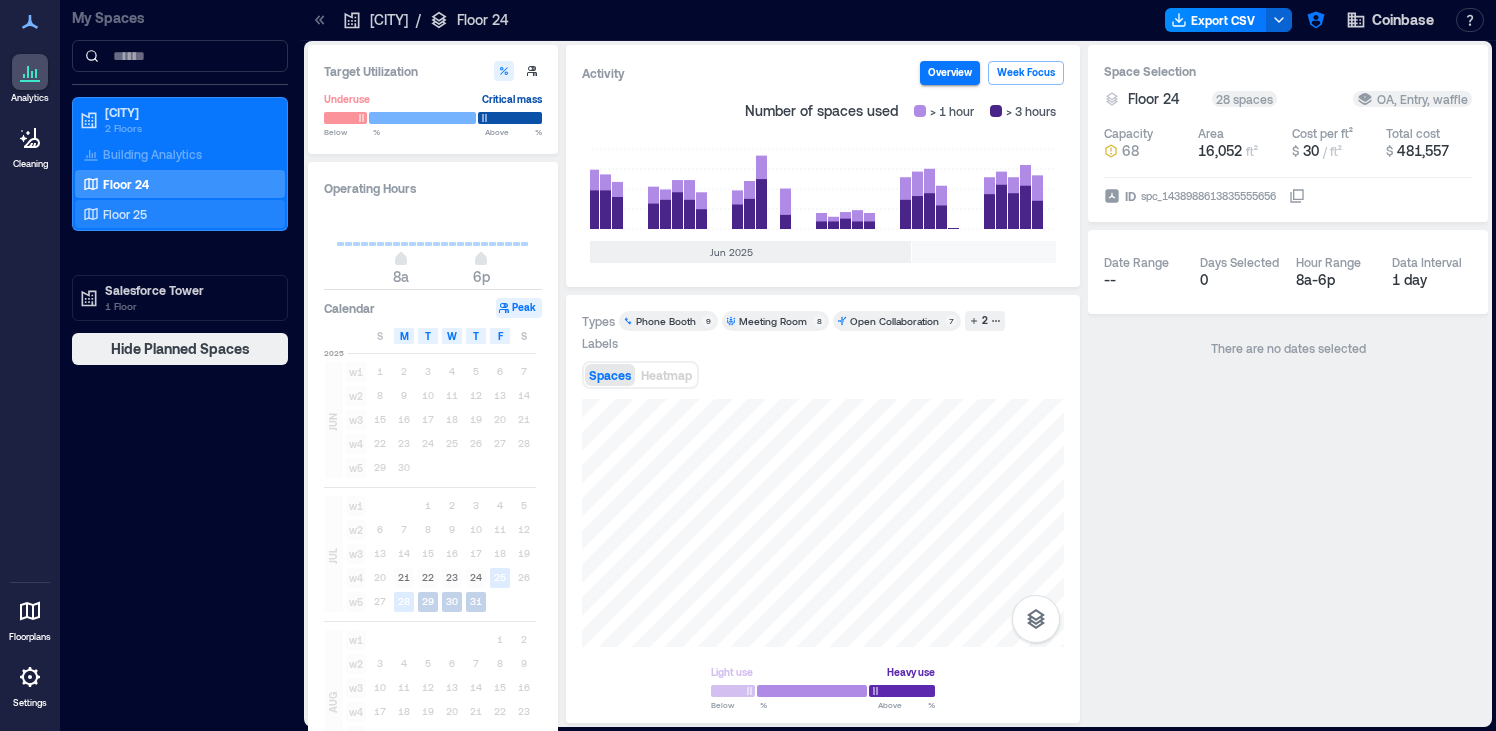 click on "Floor 25" at bounding box center (176, 214) 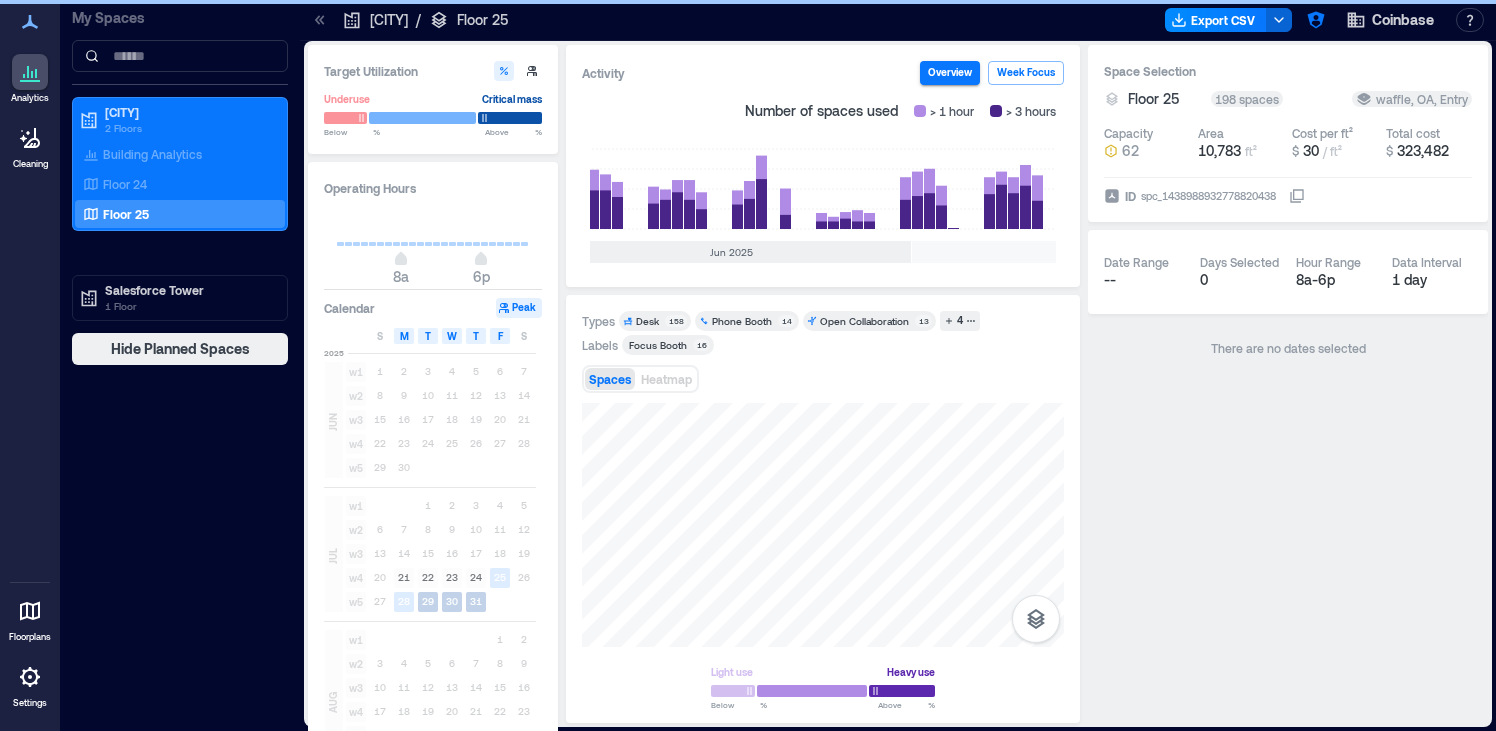 click 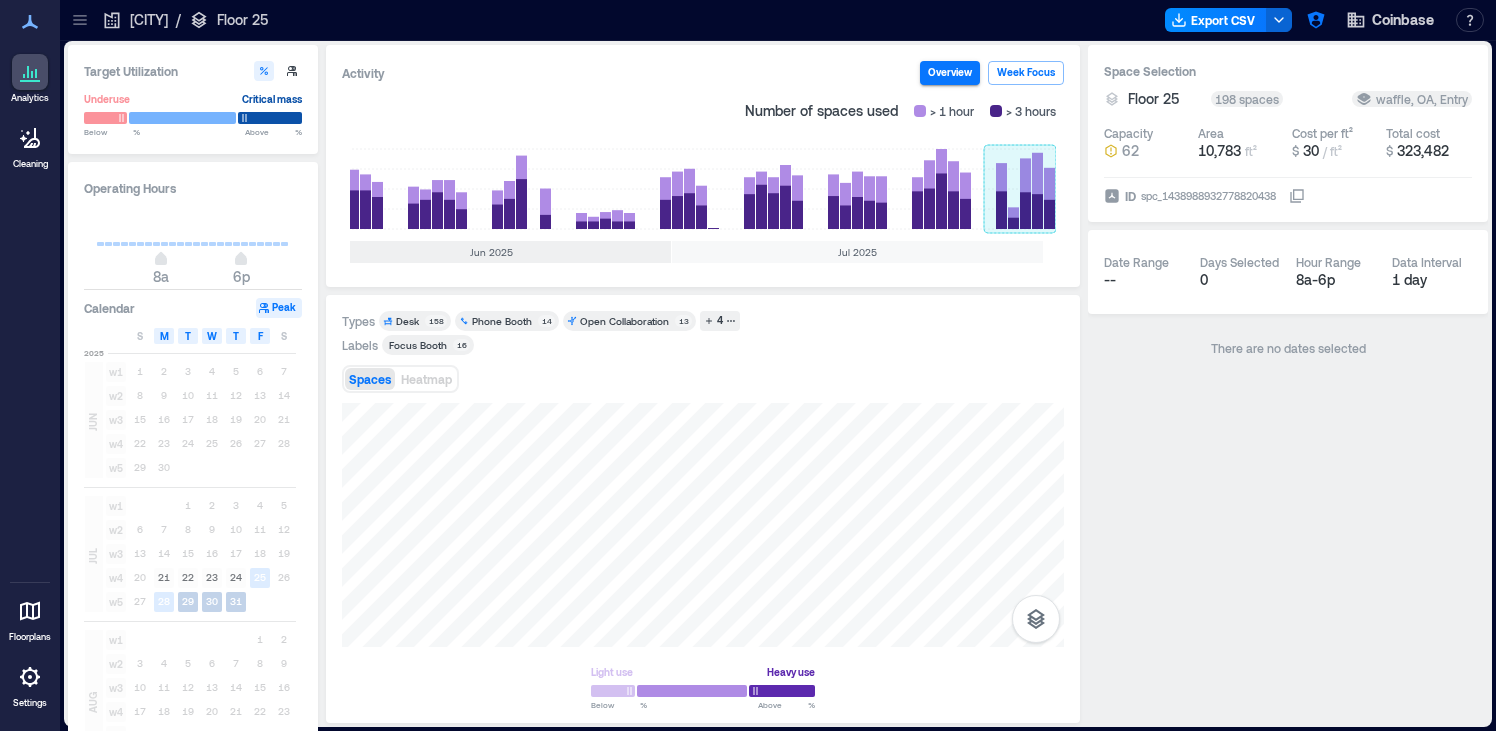 click 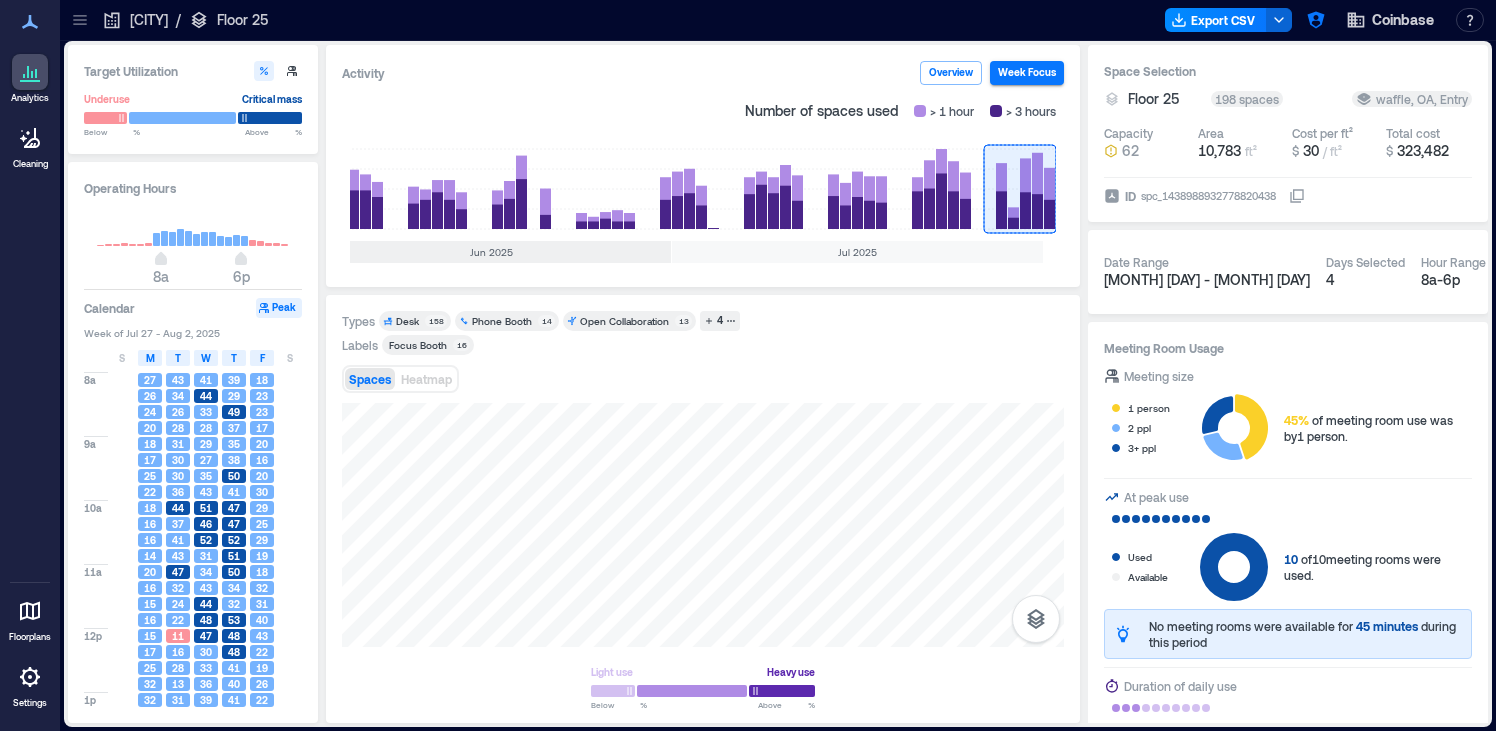click on "24" at bounding box center (150, 412) 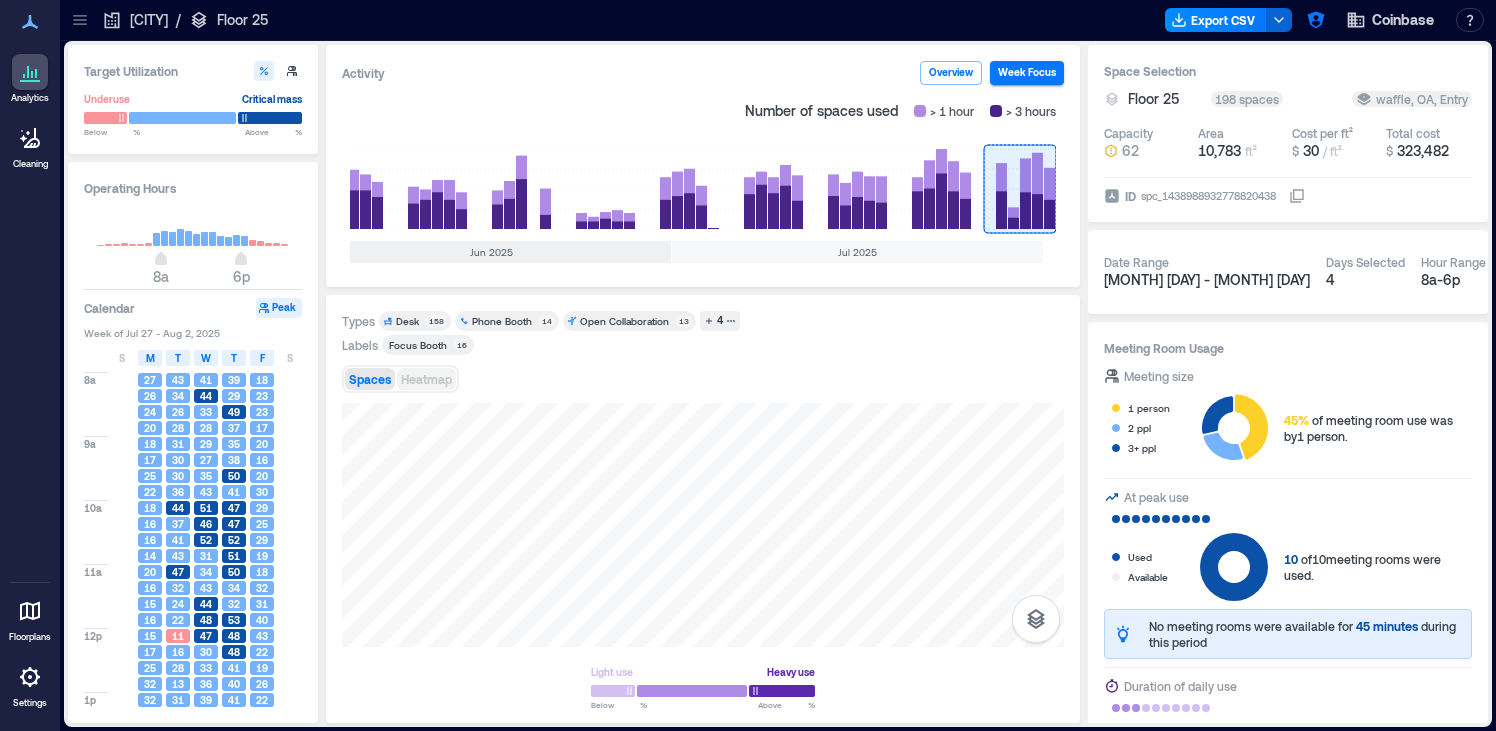 click on "Heatmap" at bounding box center [426, 379] 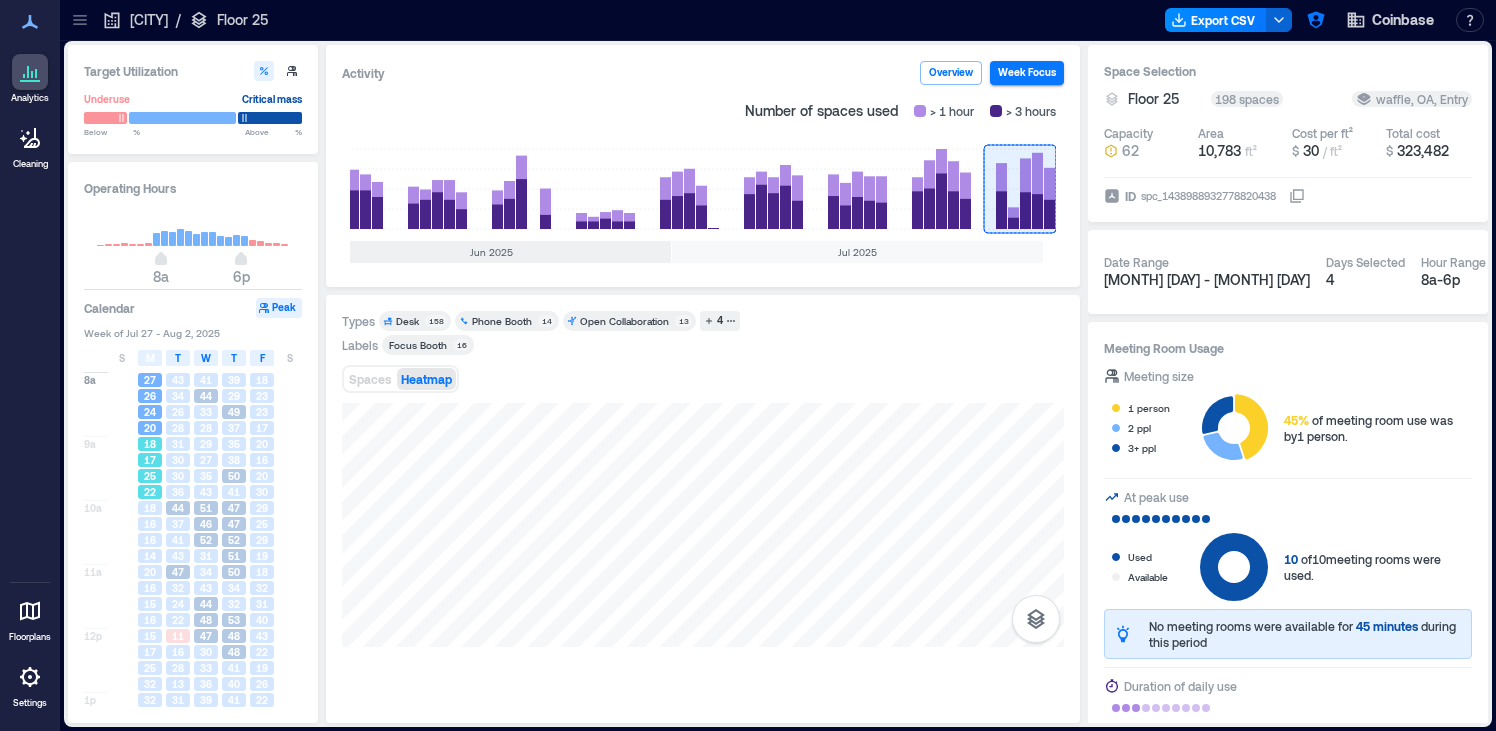 click on "17" at bounding box center (150, 460) 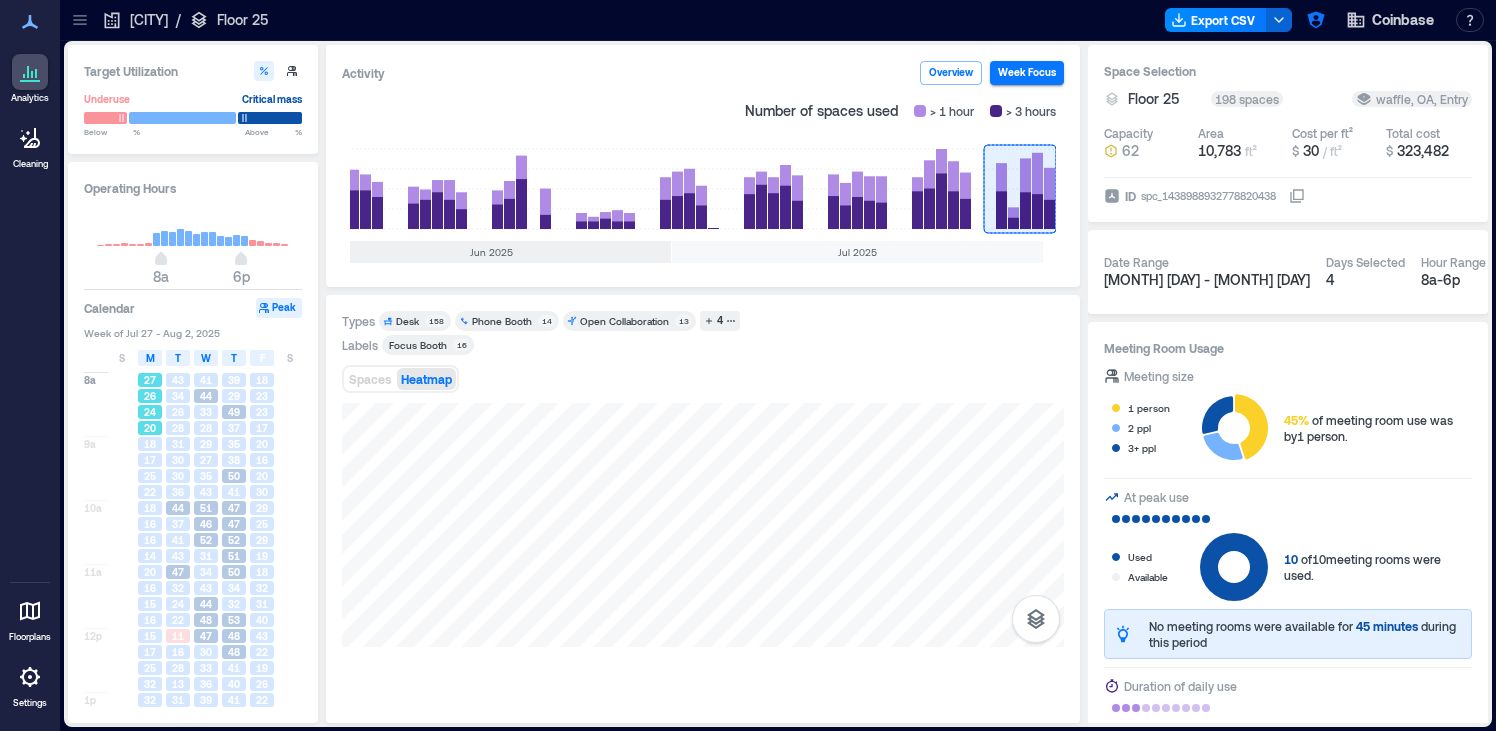 click on "24" at bounding box center [150, 412] 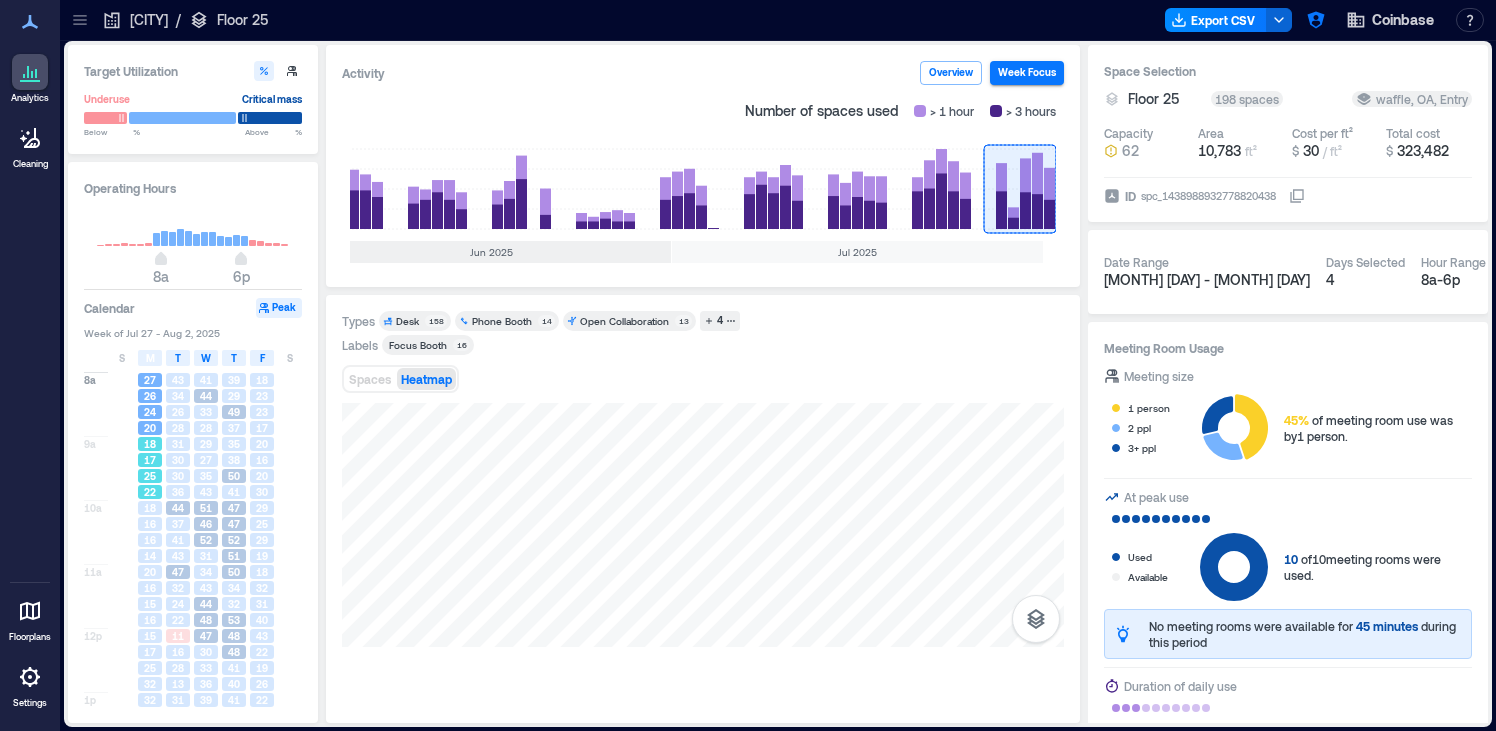 click on "17" at bounding box center (150, 460) 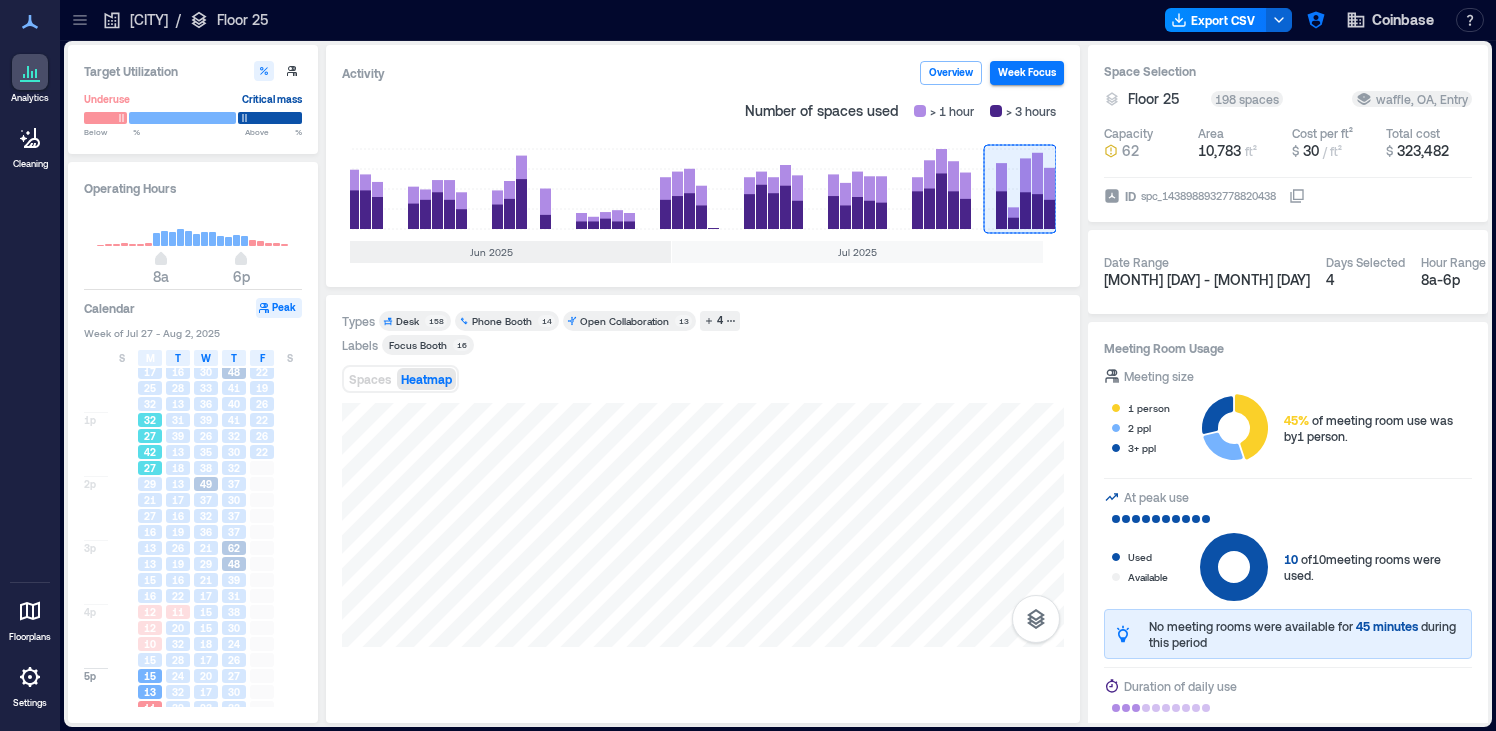 scroll, scrollTop: 305, scrollLeft: 0, axis: vertical 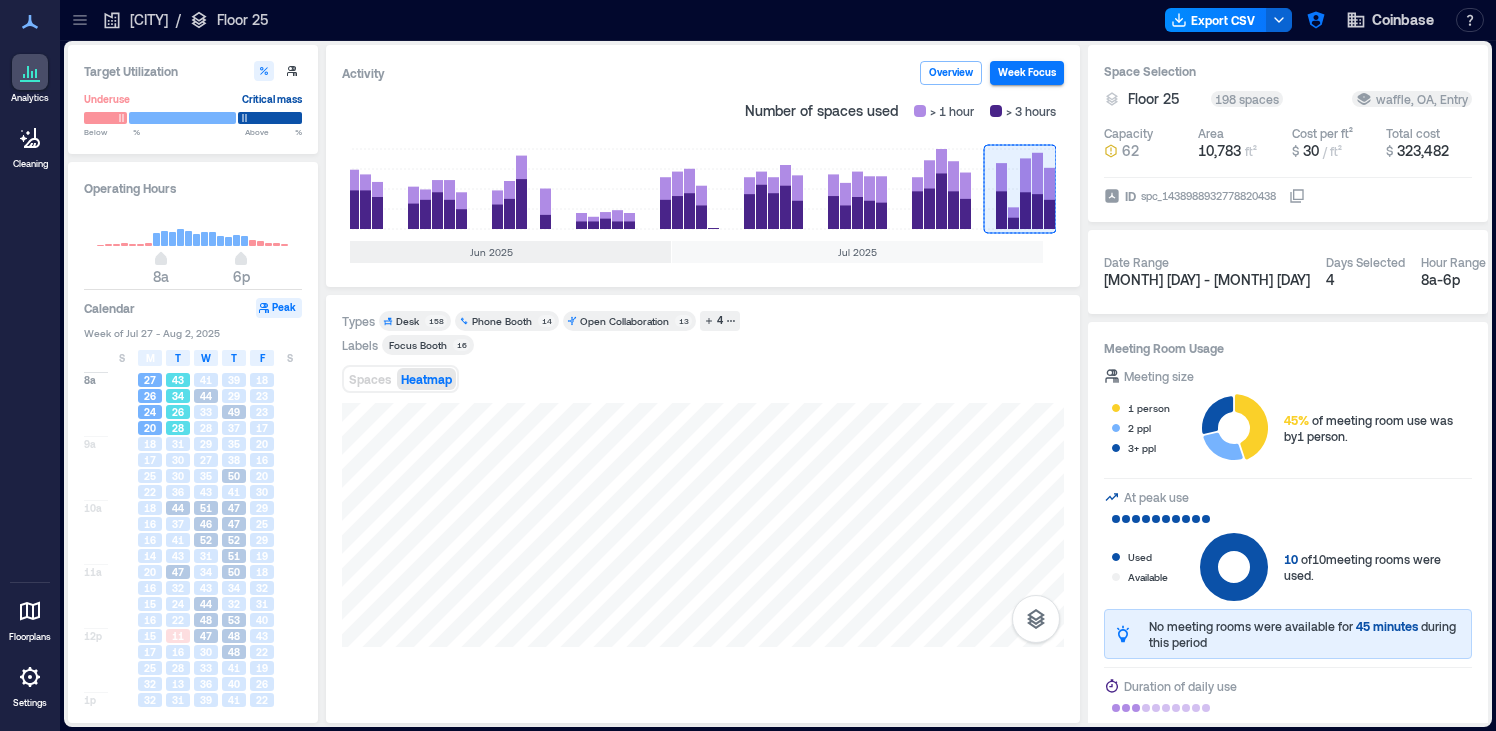 click on "28" at bounding box center [178, 428] 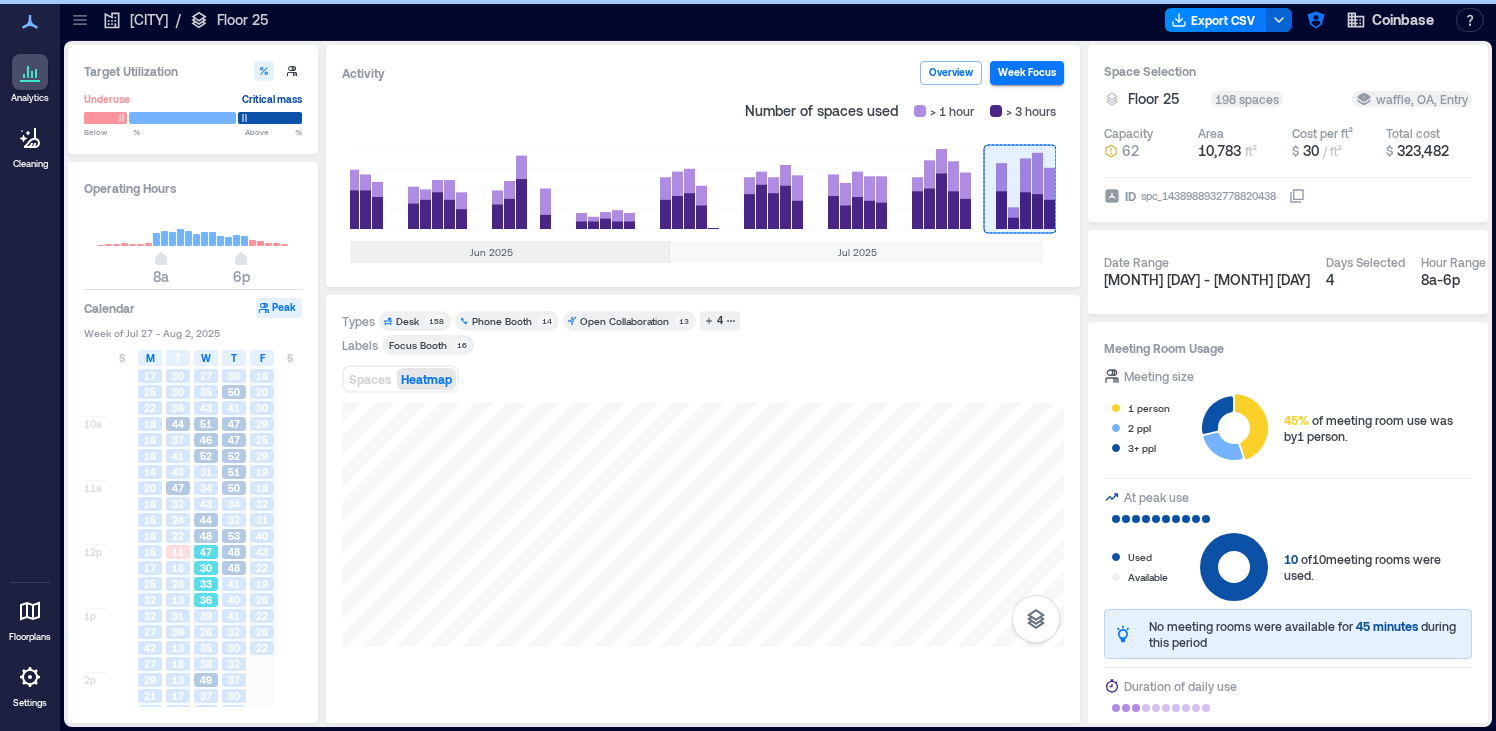 scroll, scrollTop: 0, scrollLeft: 0, axis: both 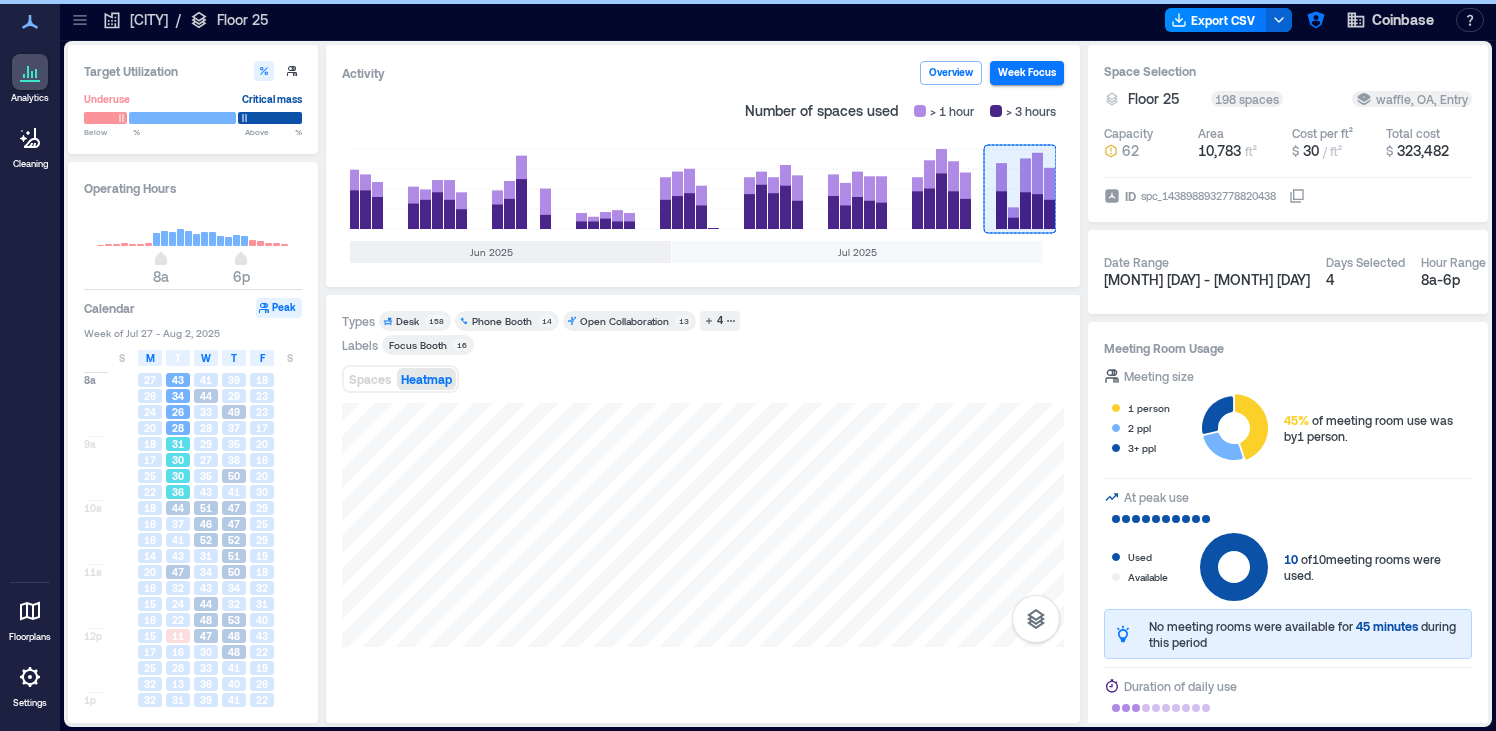 click on "30" at bounding box center [178, 476] 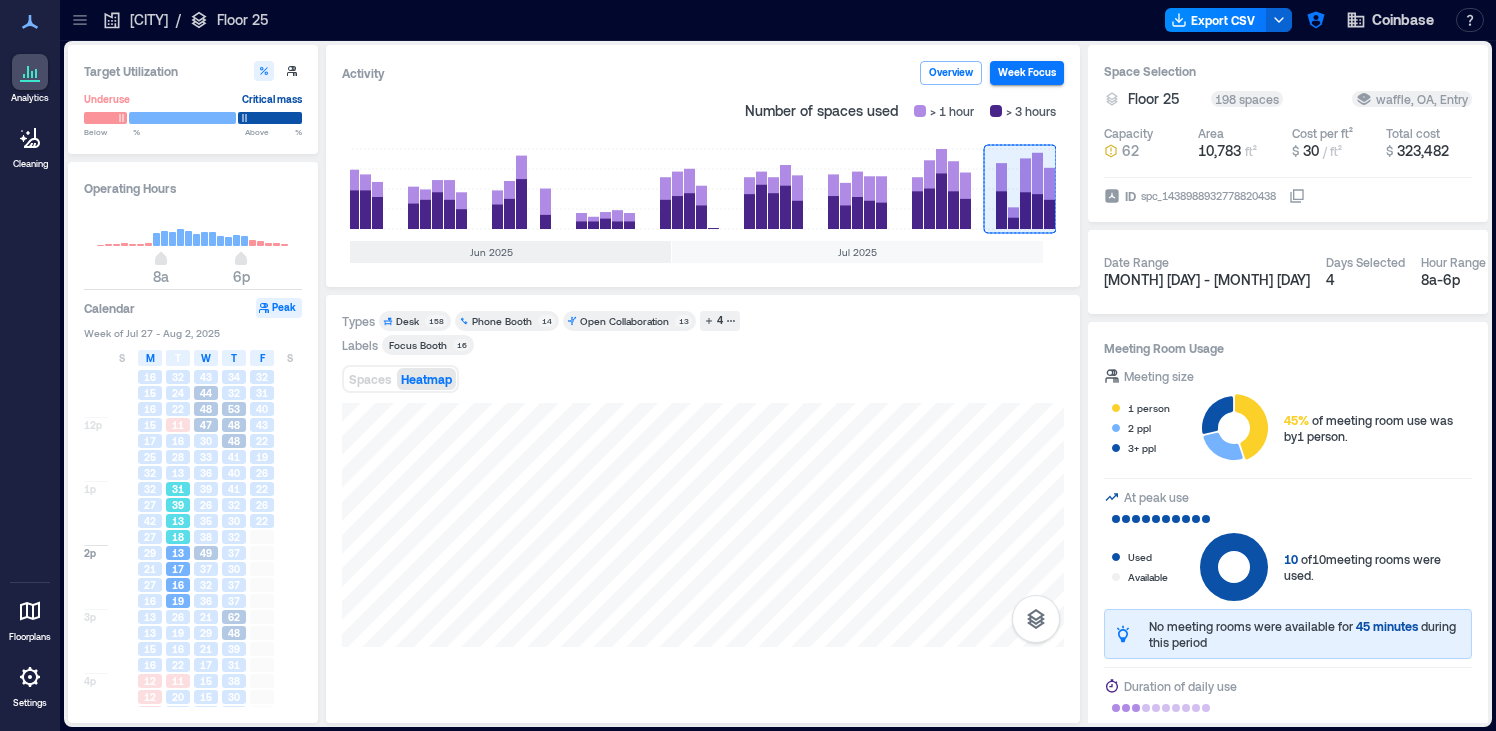scroll, scrollTop: 200, scrollLeft: 0, axis: vertical 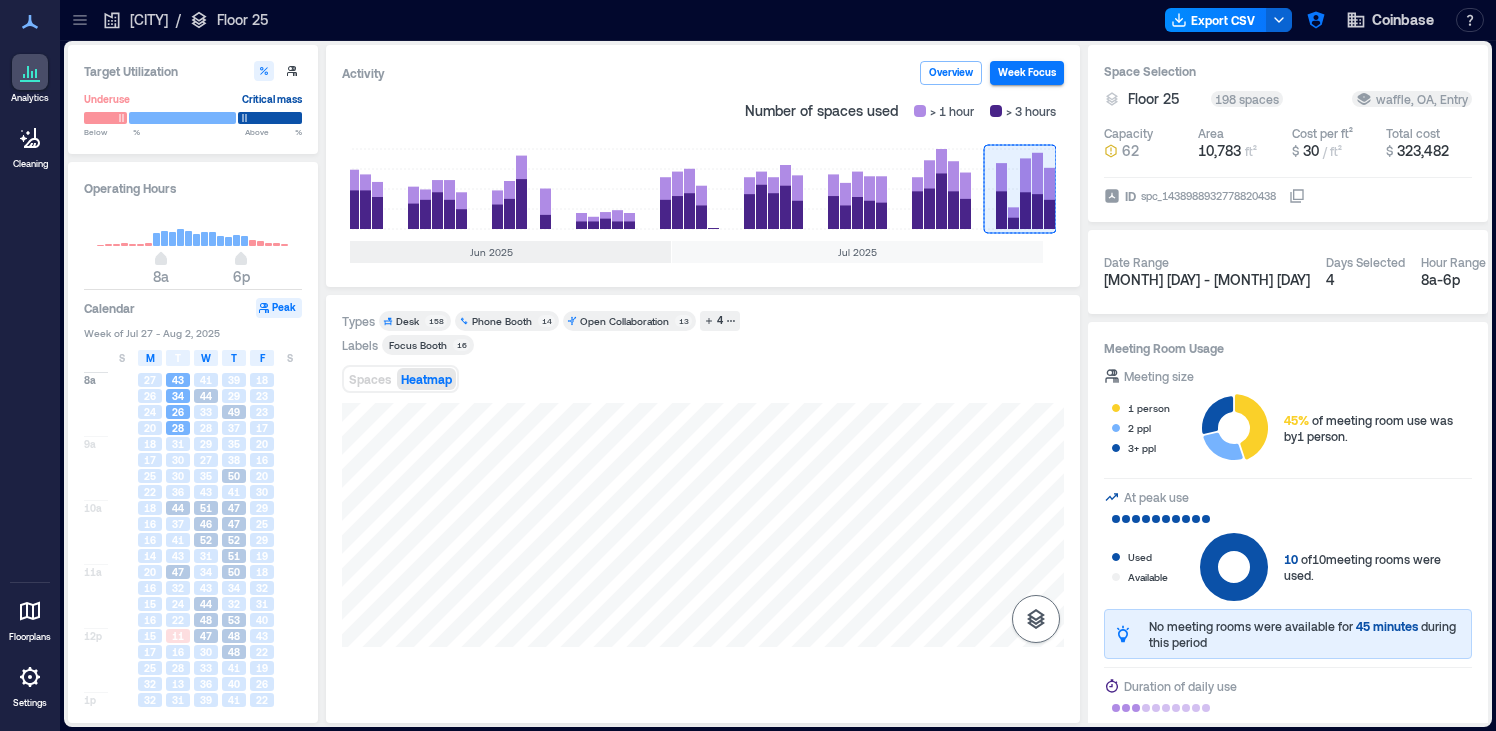 click at bounding box center (1036, 619) 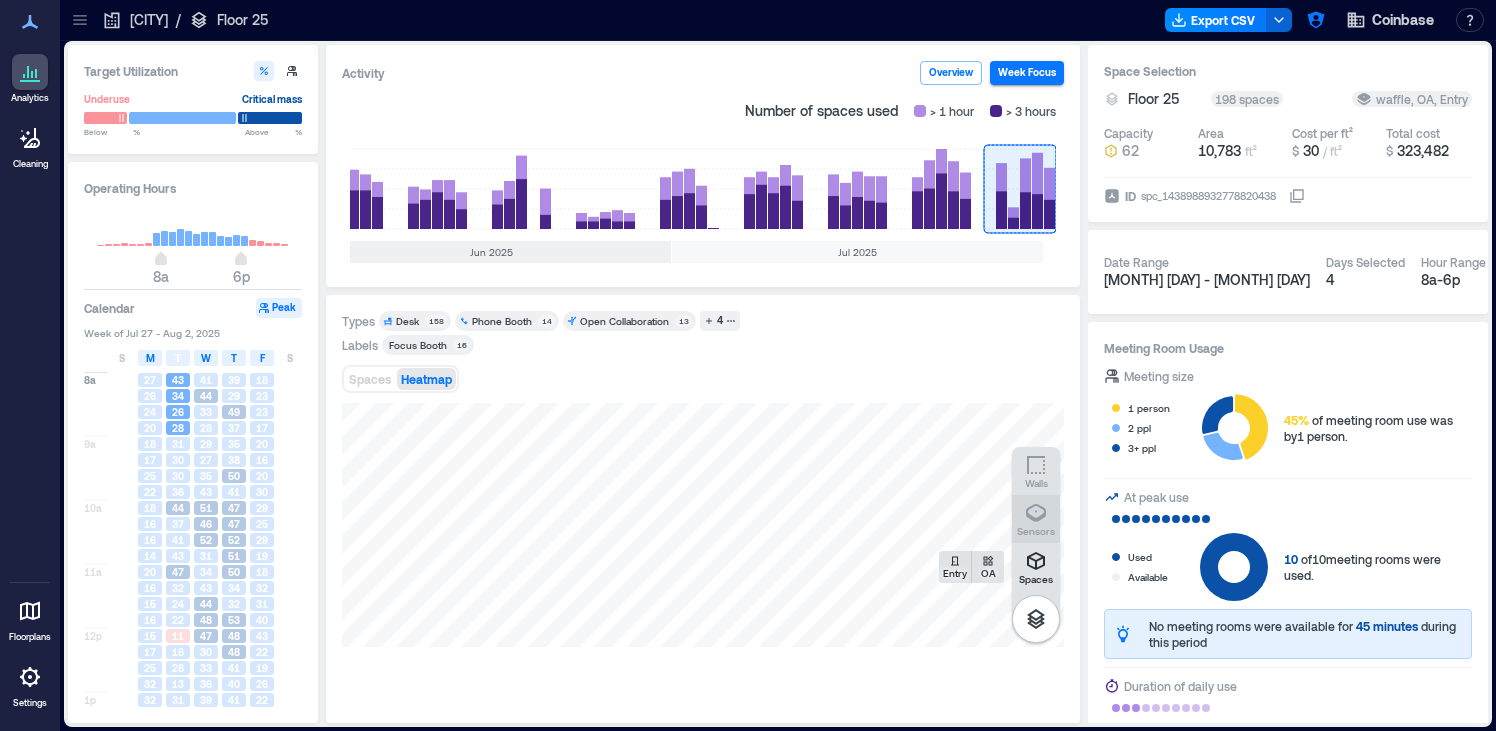 click 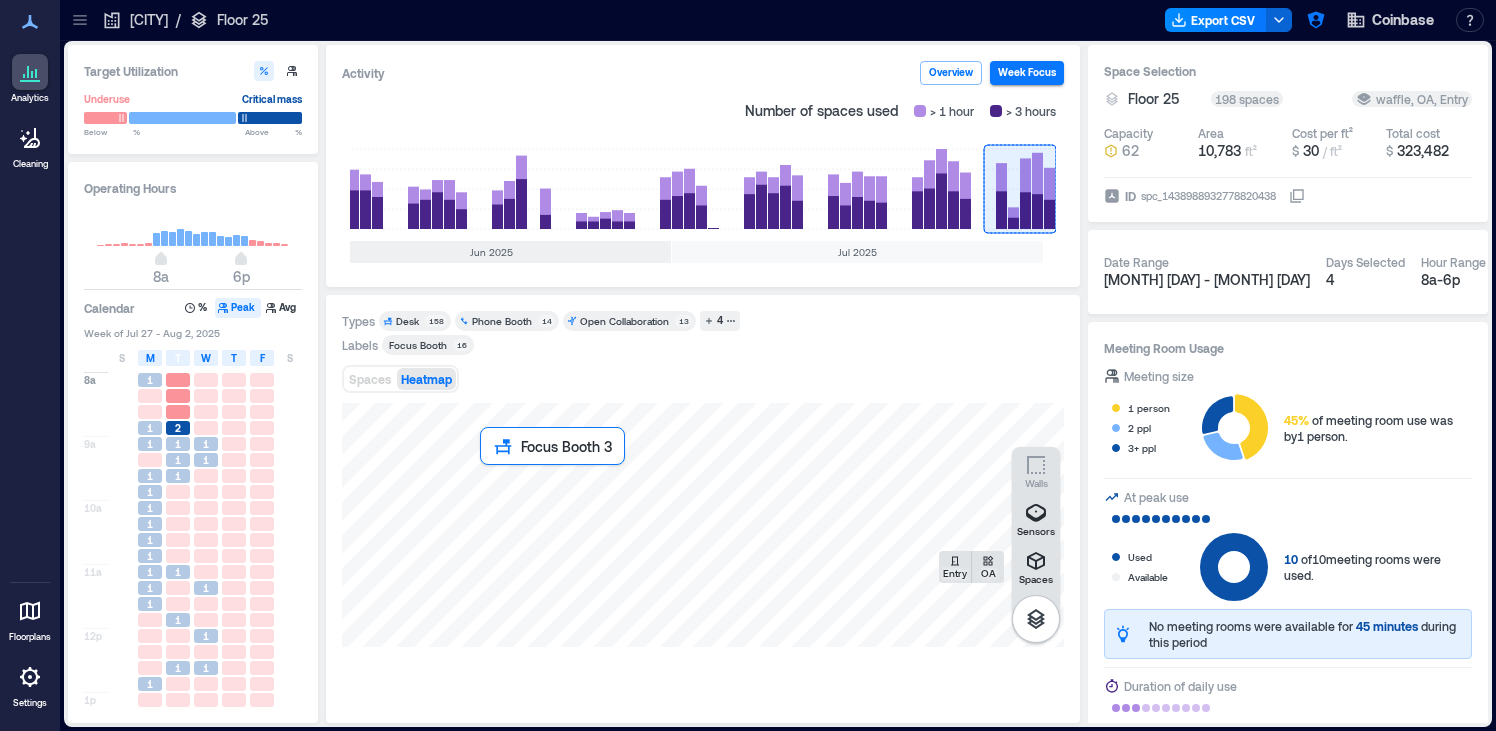 type 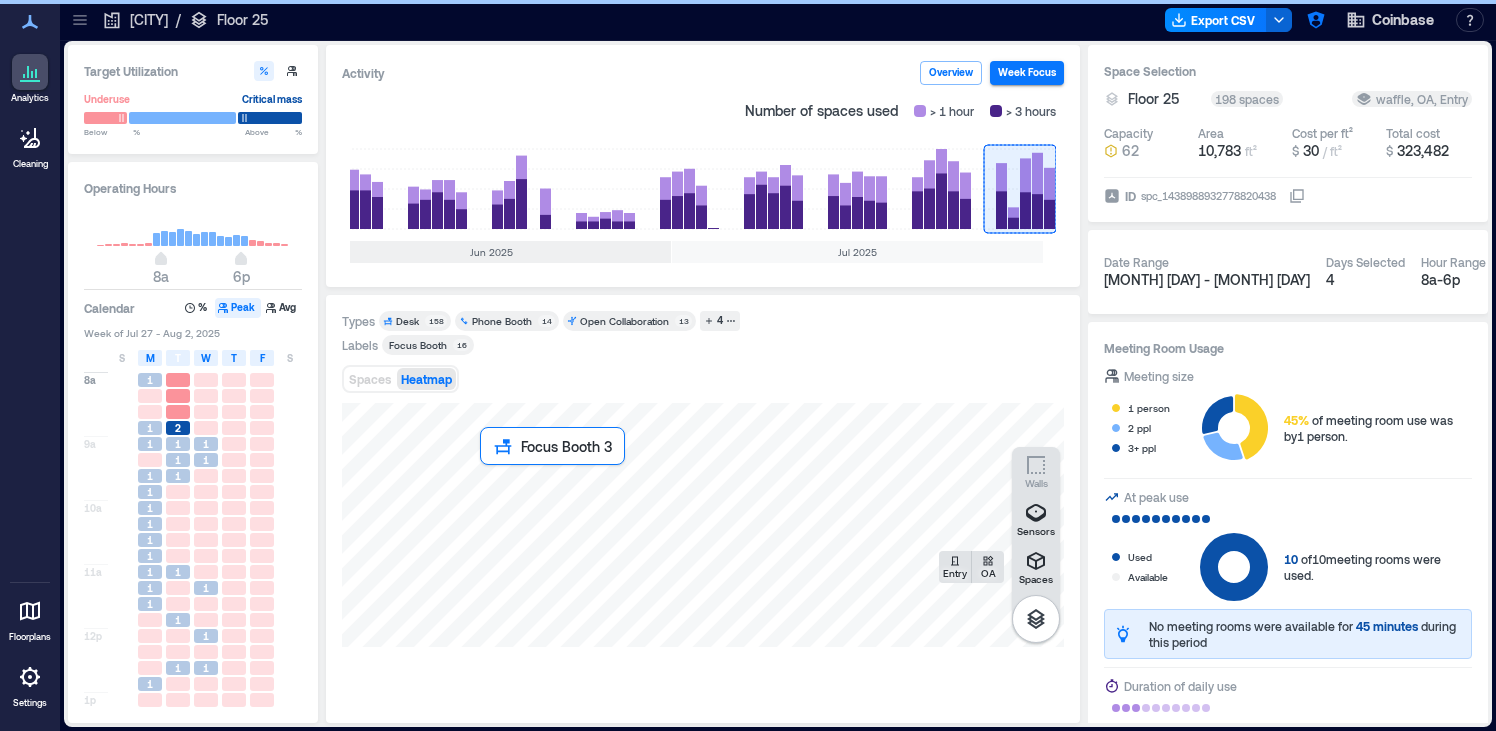 click at bounding box center [703, 525] 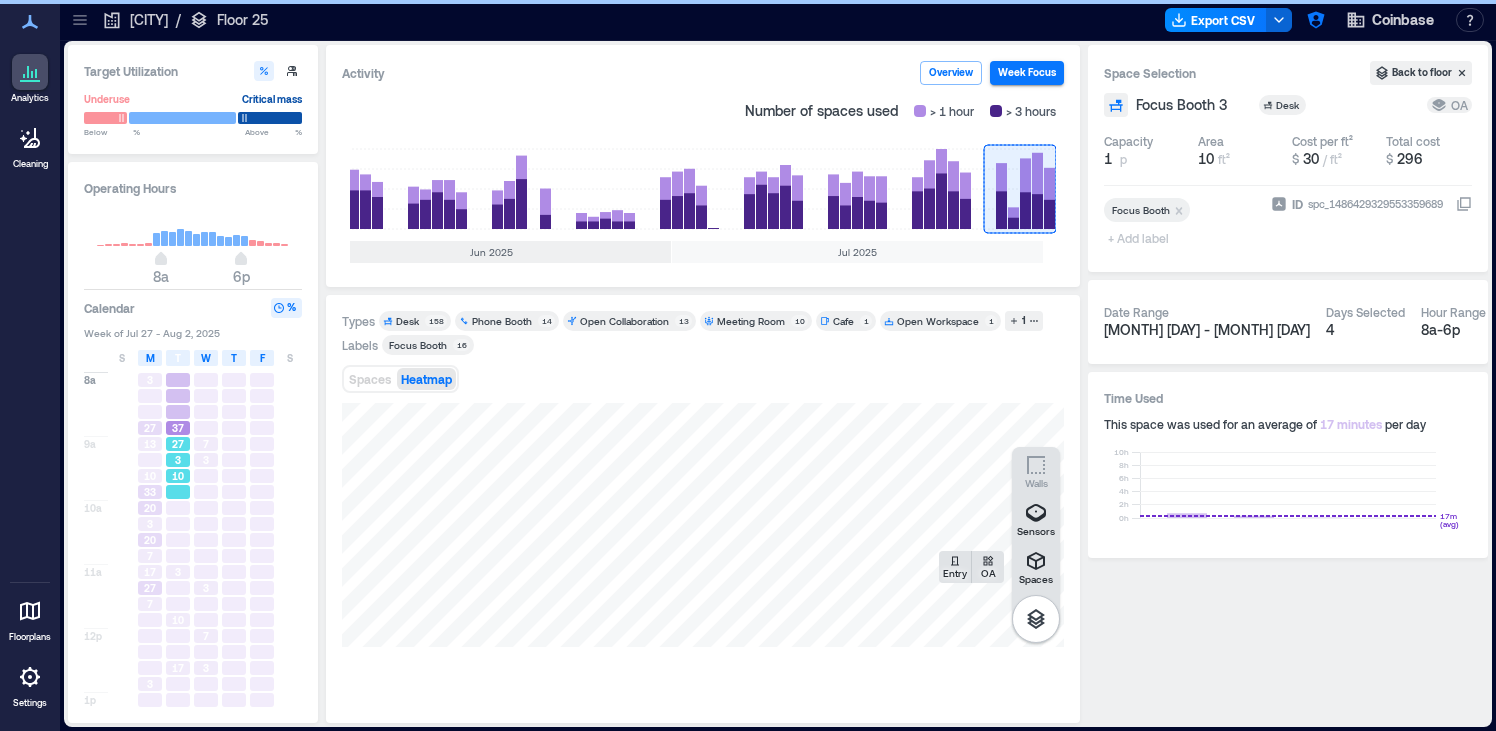 click on "3" at bounding box center [178, 460] 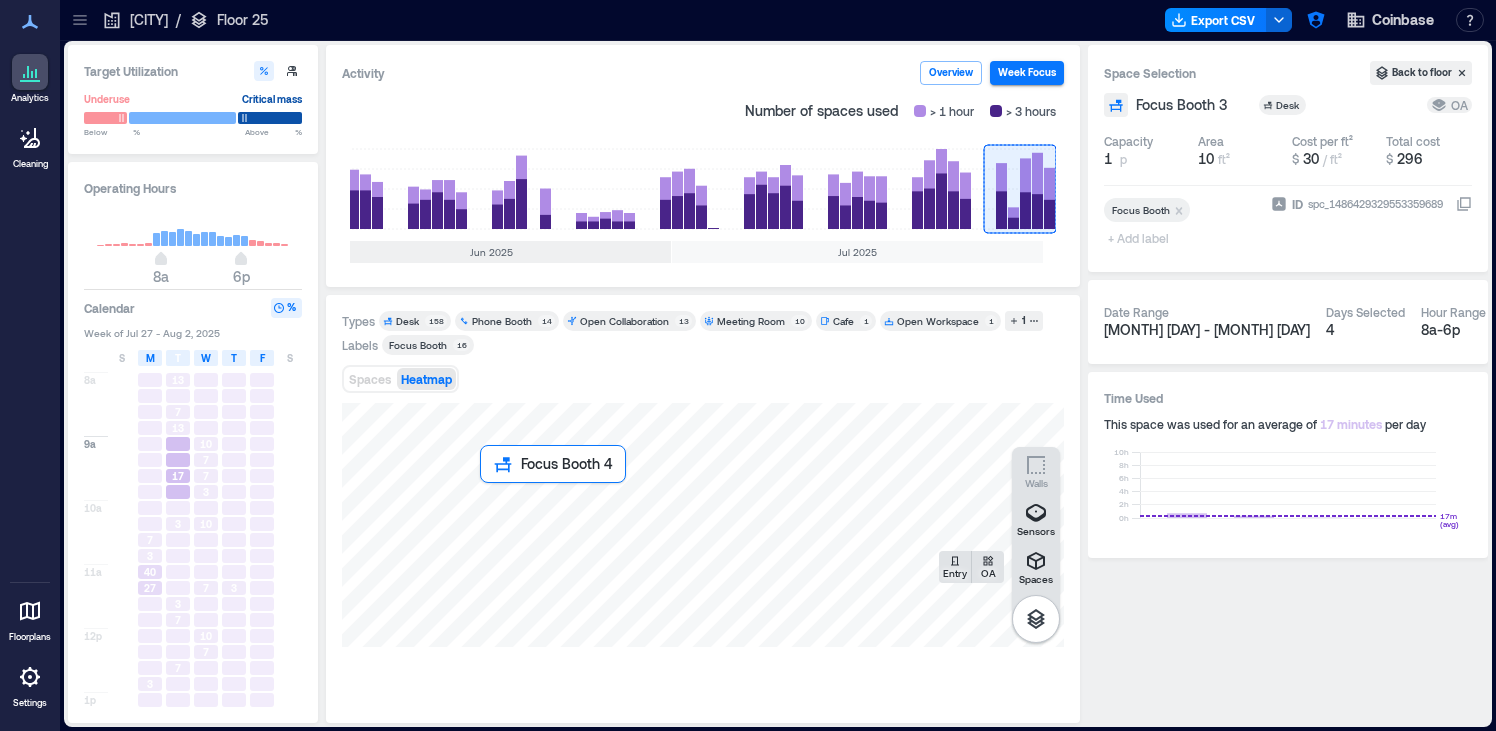 click at bounding box center [703, 525] 